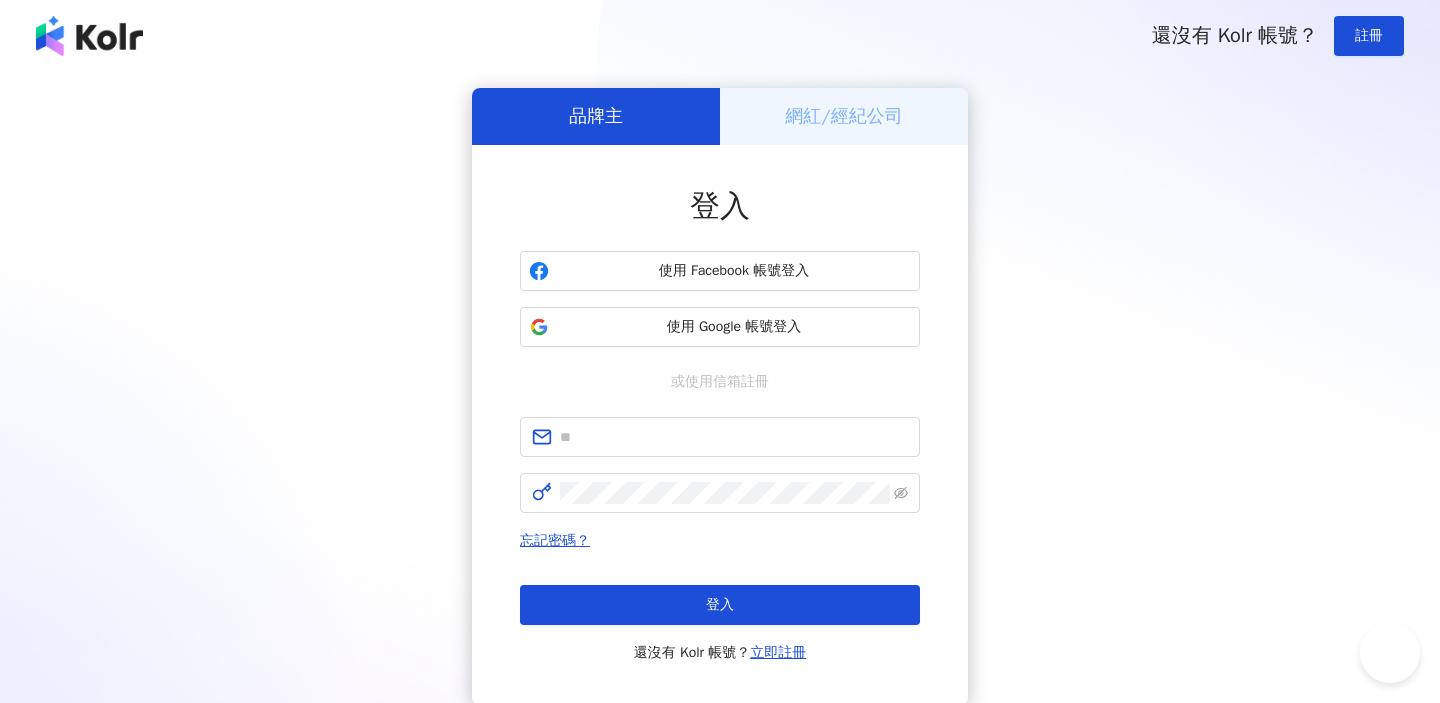 scroll, scrollTop: 0, scrollLeft: 0, axis: both 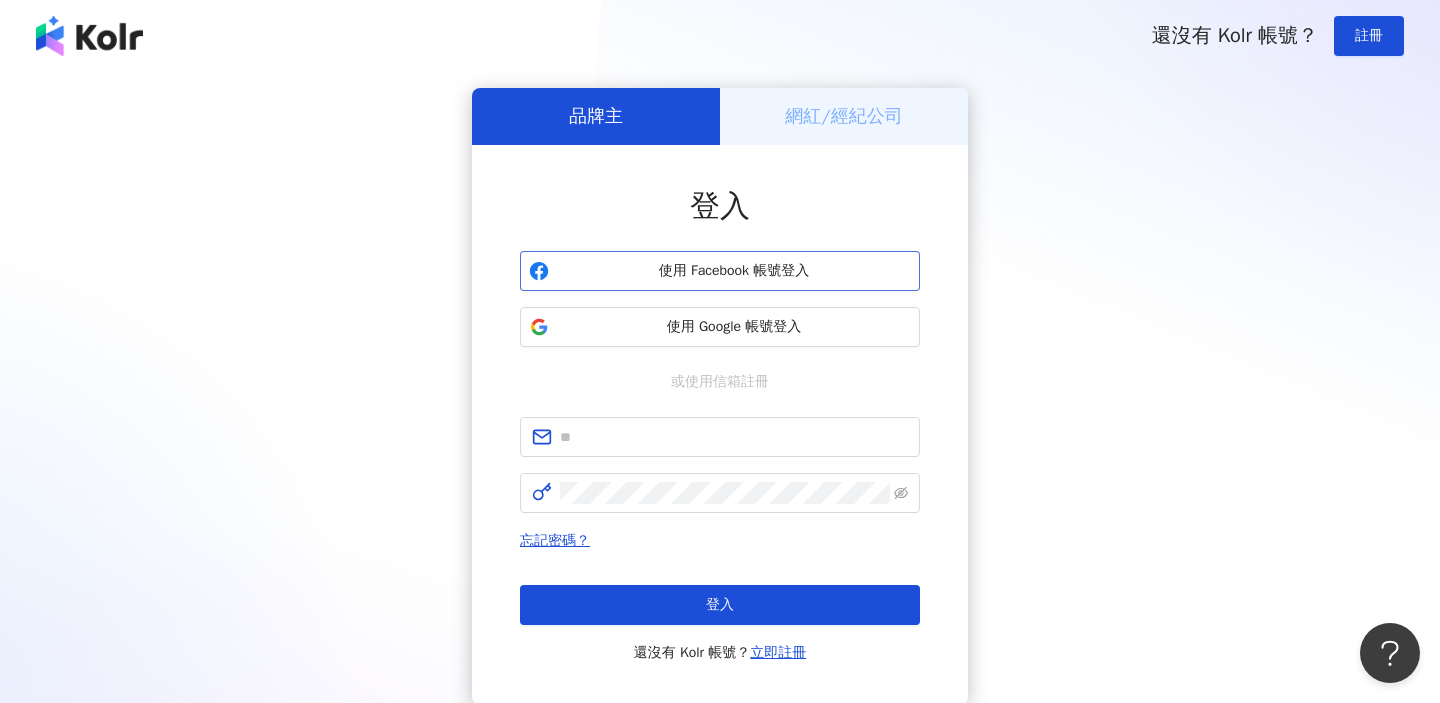 click on "使用 Facebook 帳號登入" at bounding box center (734, 271) 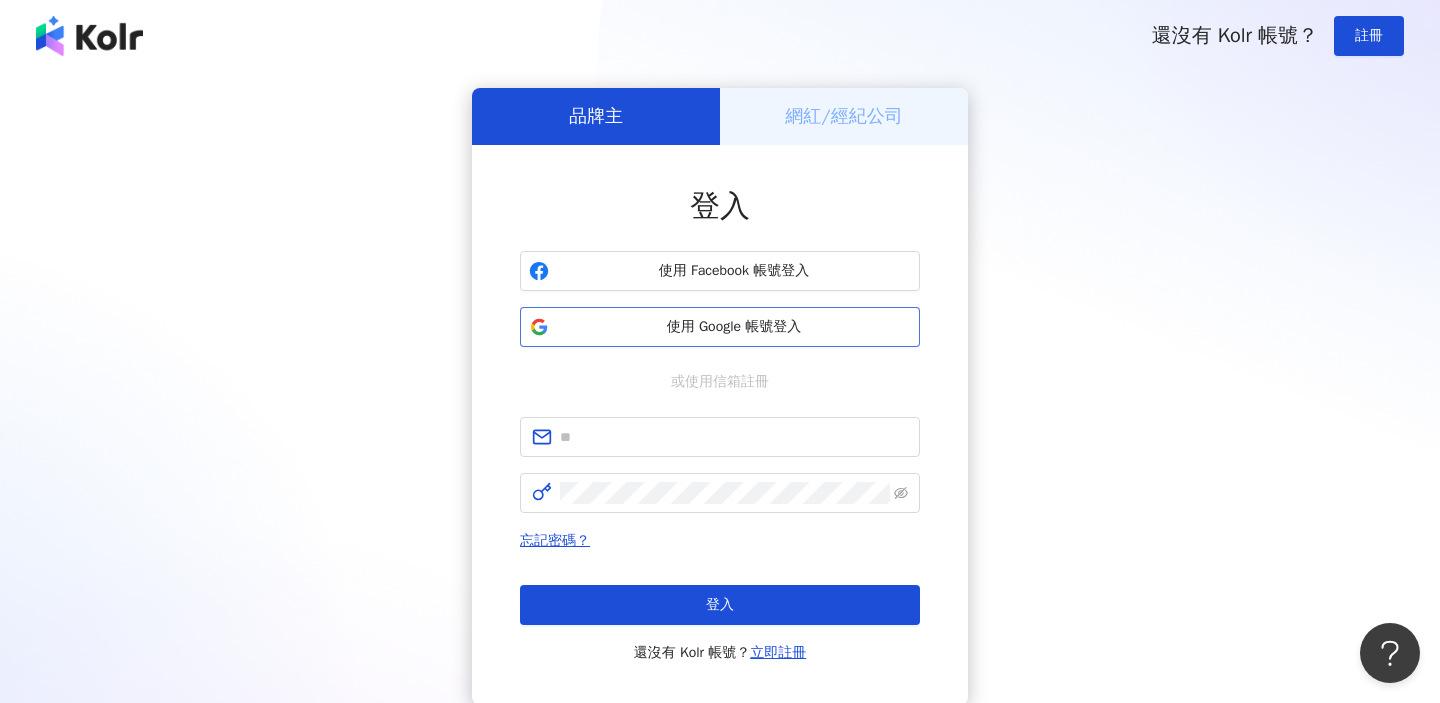 click on "使用 Google 帳號登入" at bounding box center [734, 327] 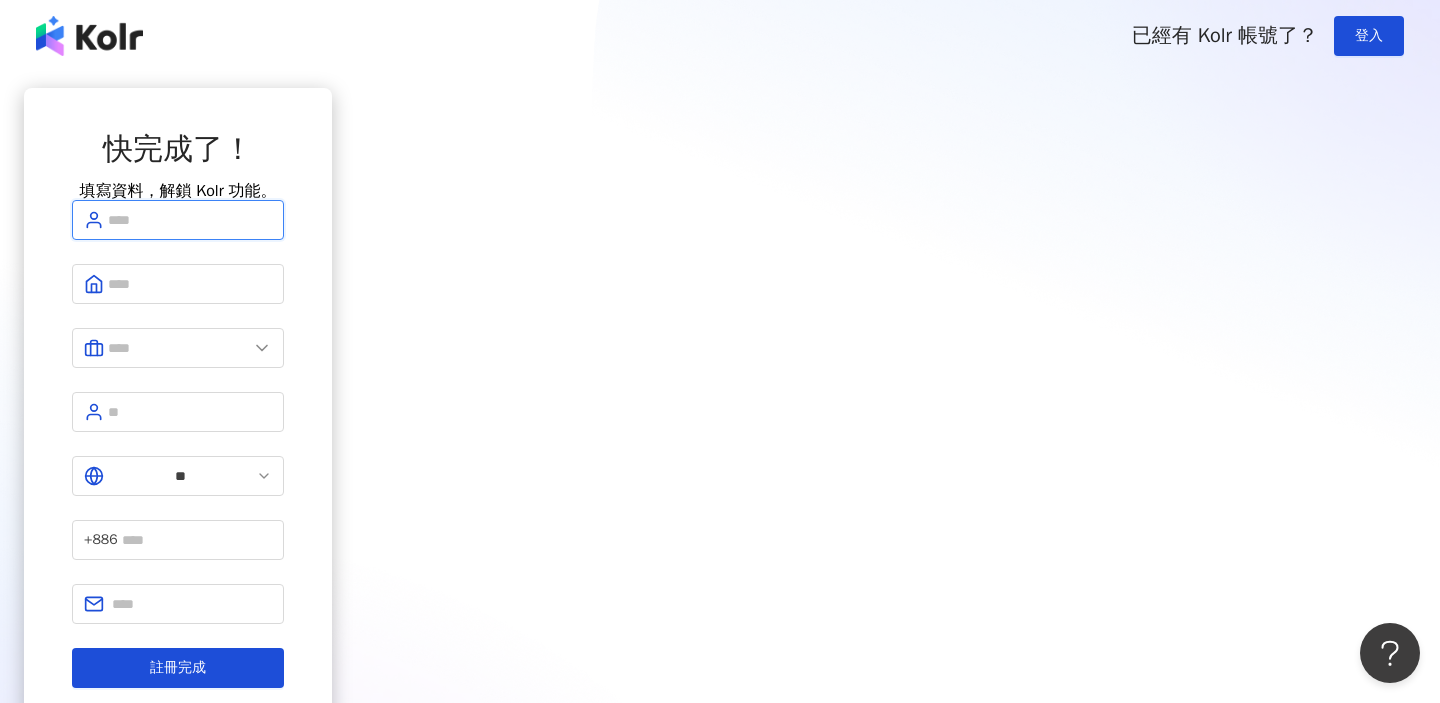 click at bounding box center (190, 220) 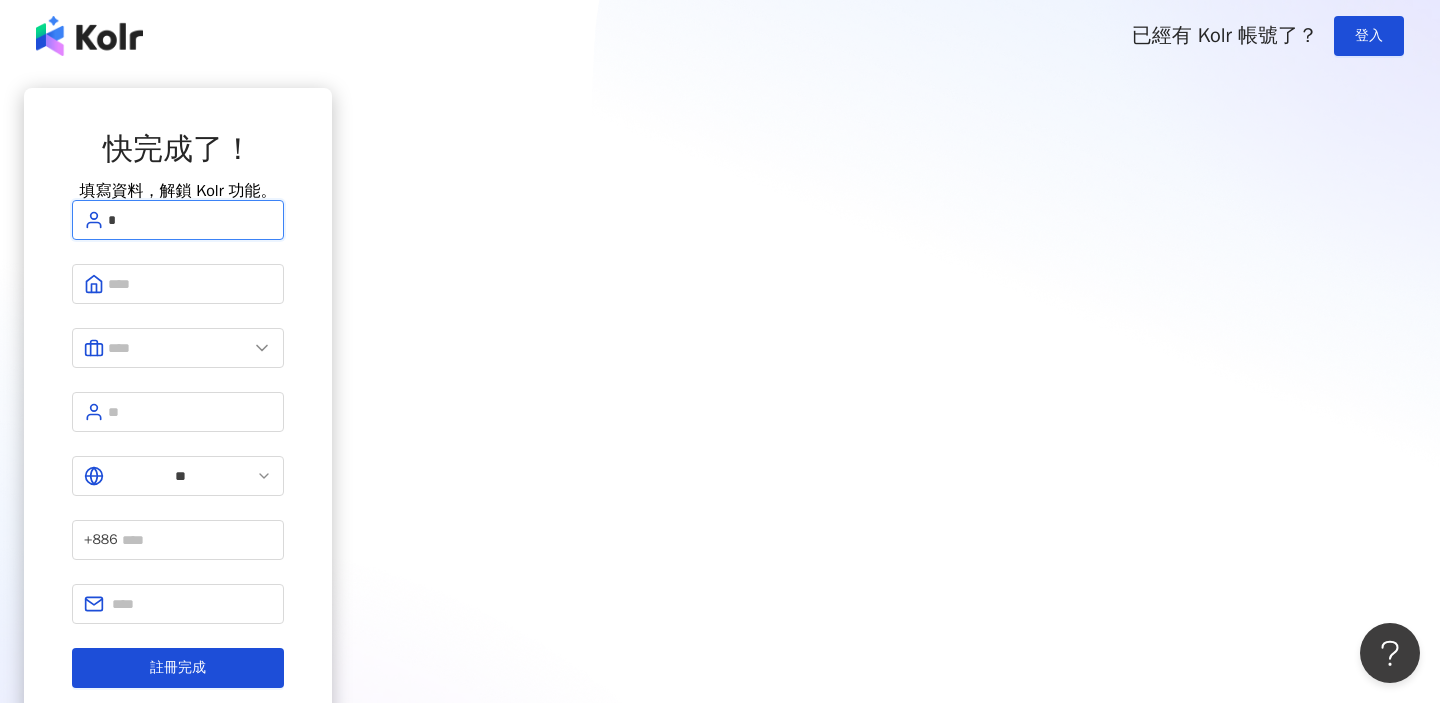 type on "*" 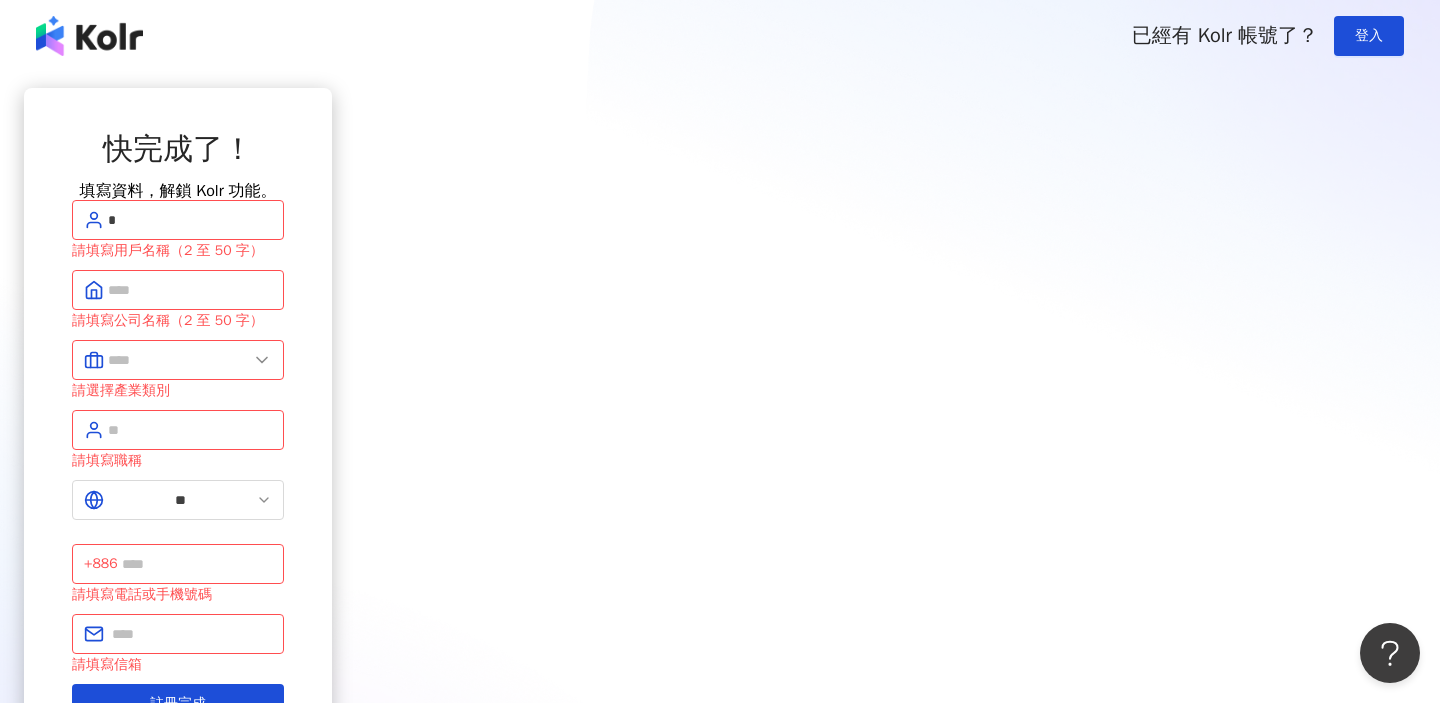 click on "快完成了！ 填寫資料，解鎖 Kolr 功能。 * 請填寫用戶名稱（2 至 50 字） 請填寫公司名稱（2 至 50 字） 請選擇產業類別 請填寫職稱 ** +886 請填寫電話或手機號碼 請填寫信箱 註冊完成" at bounding box center (178, 426) 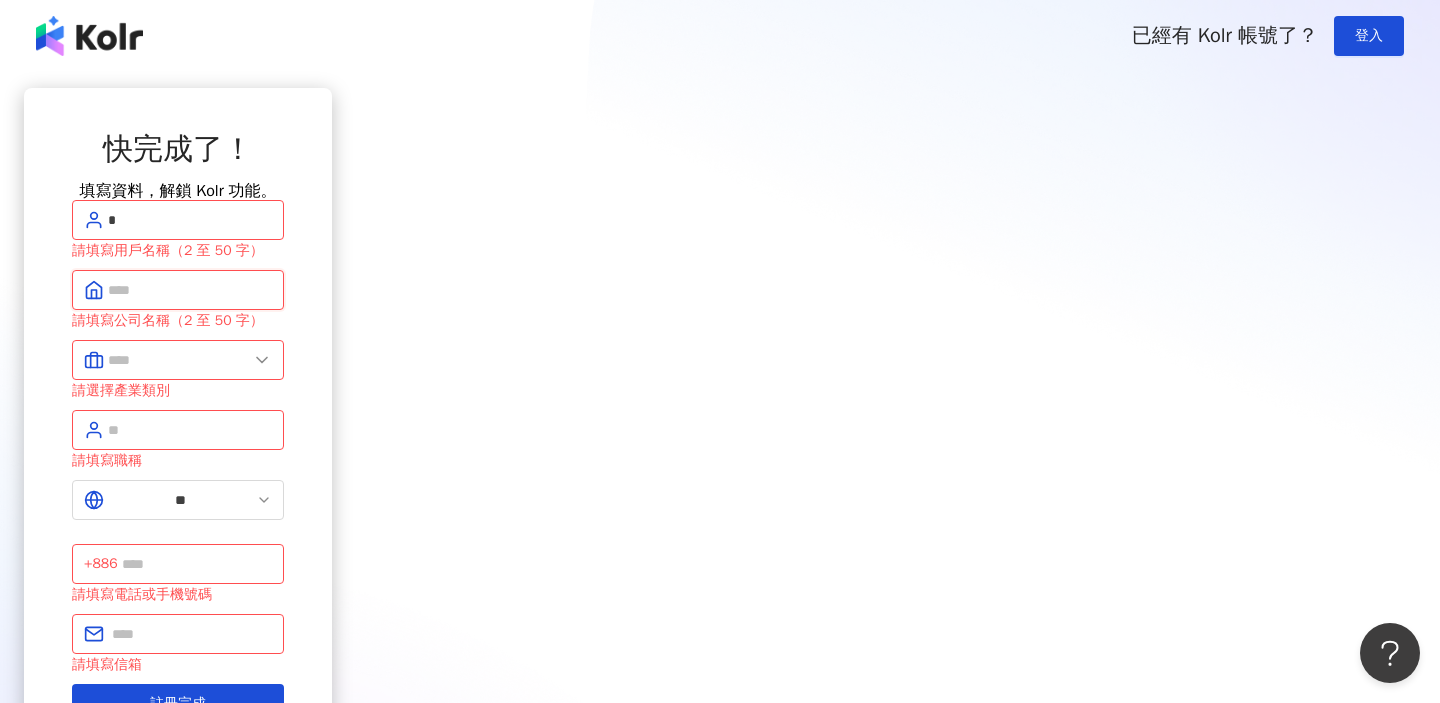 click at bounding box center (190, 290) 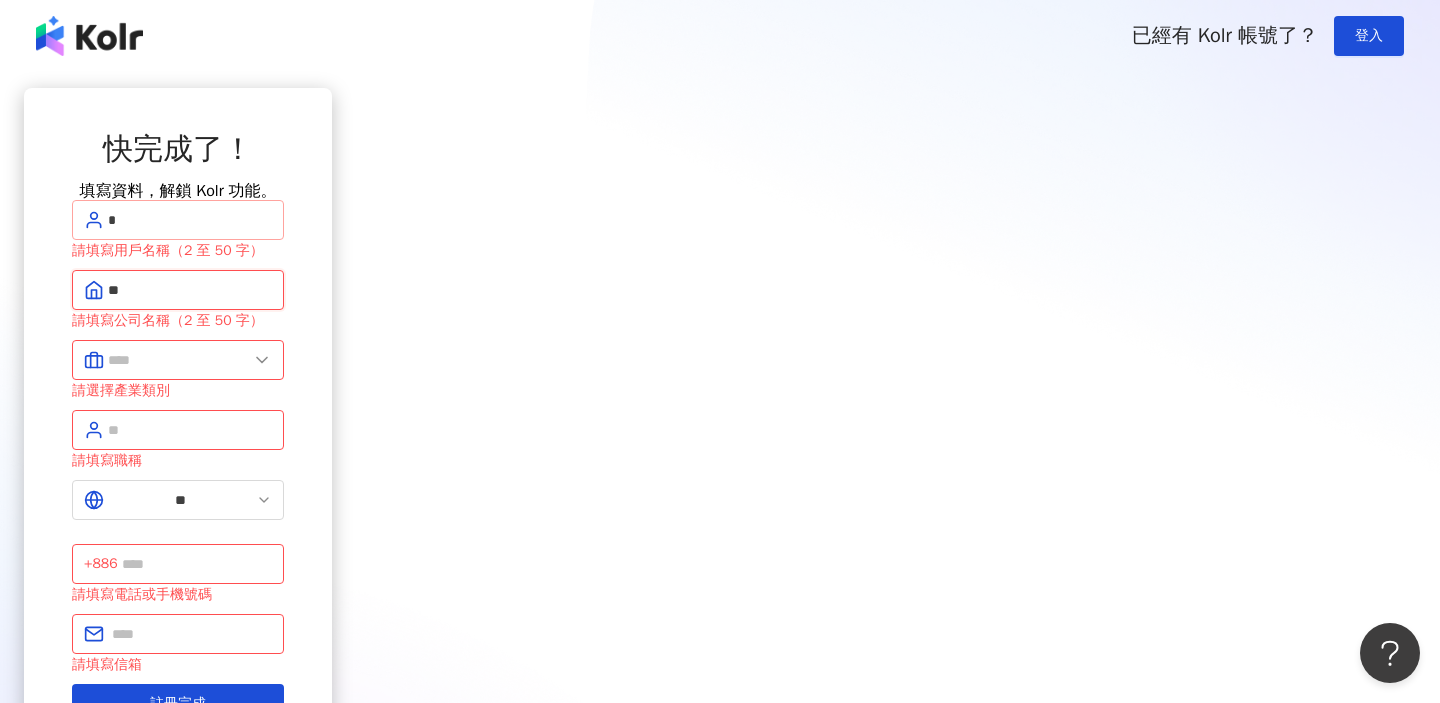type on "**" 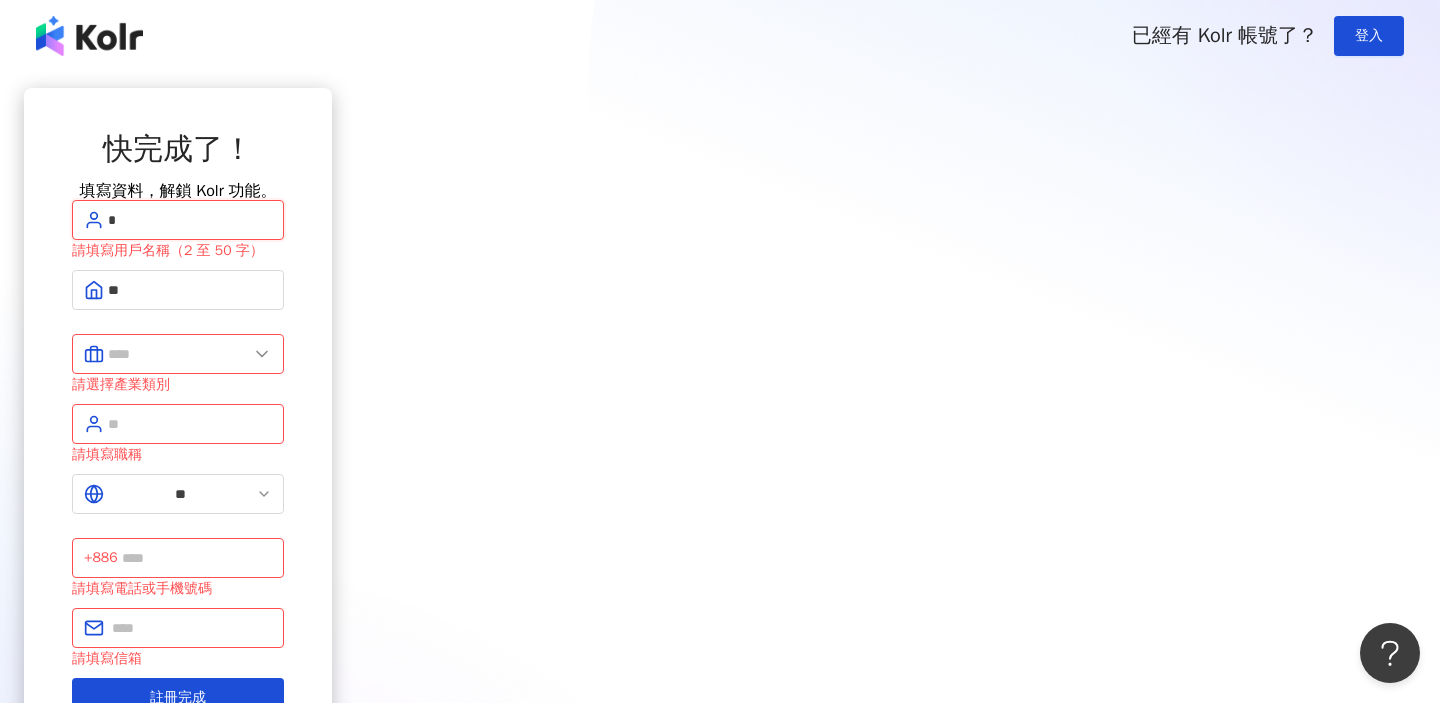 click on "*" at bounding box center (190, 220) 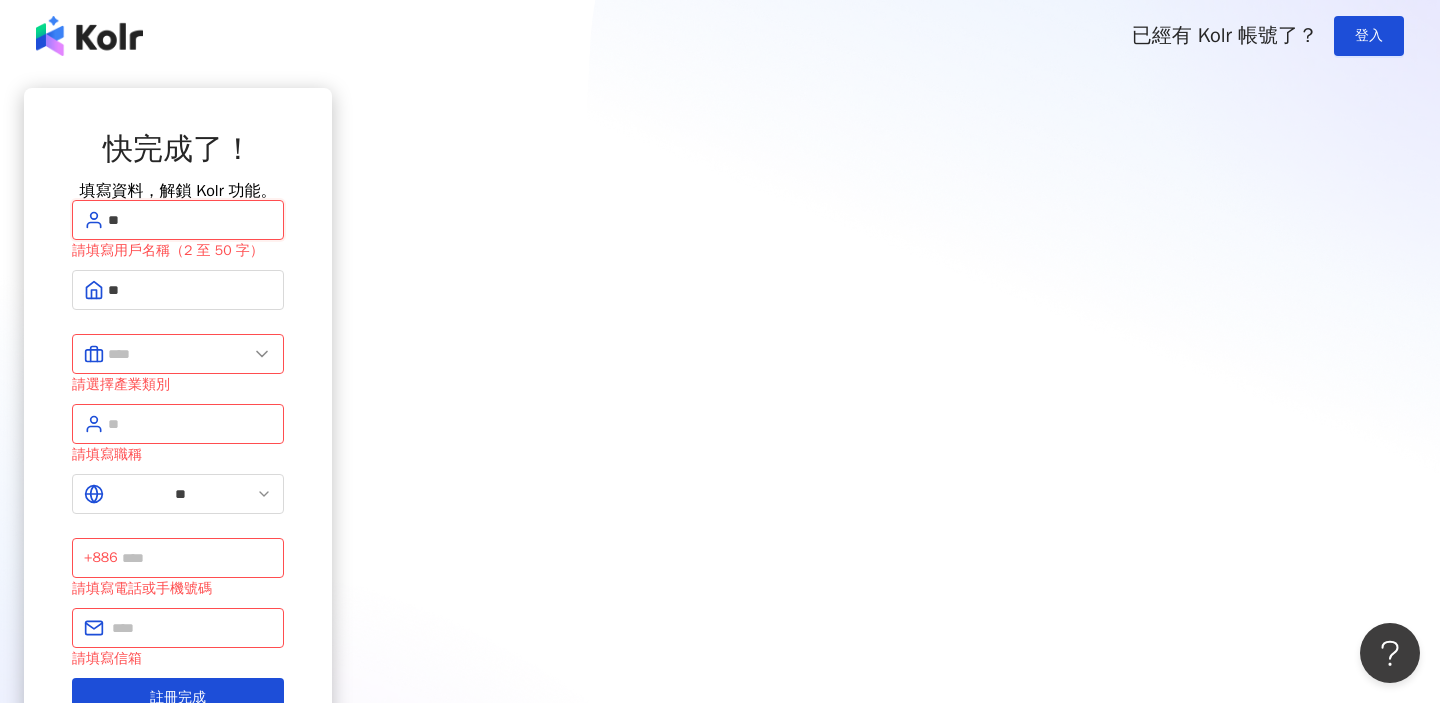 type on "*" 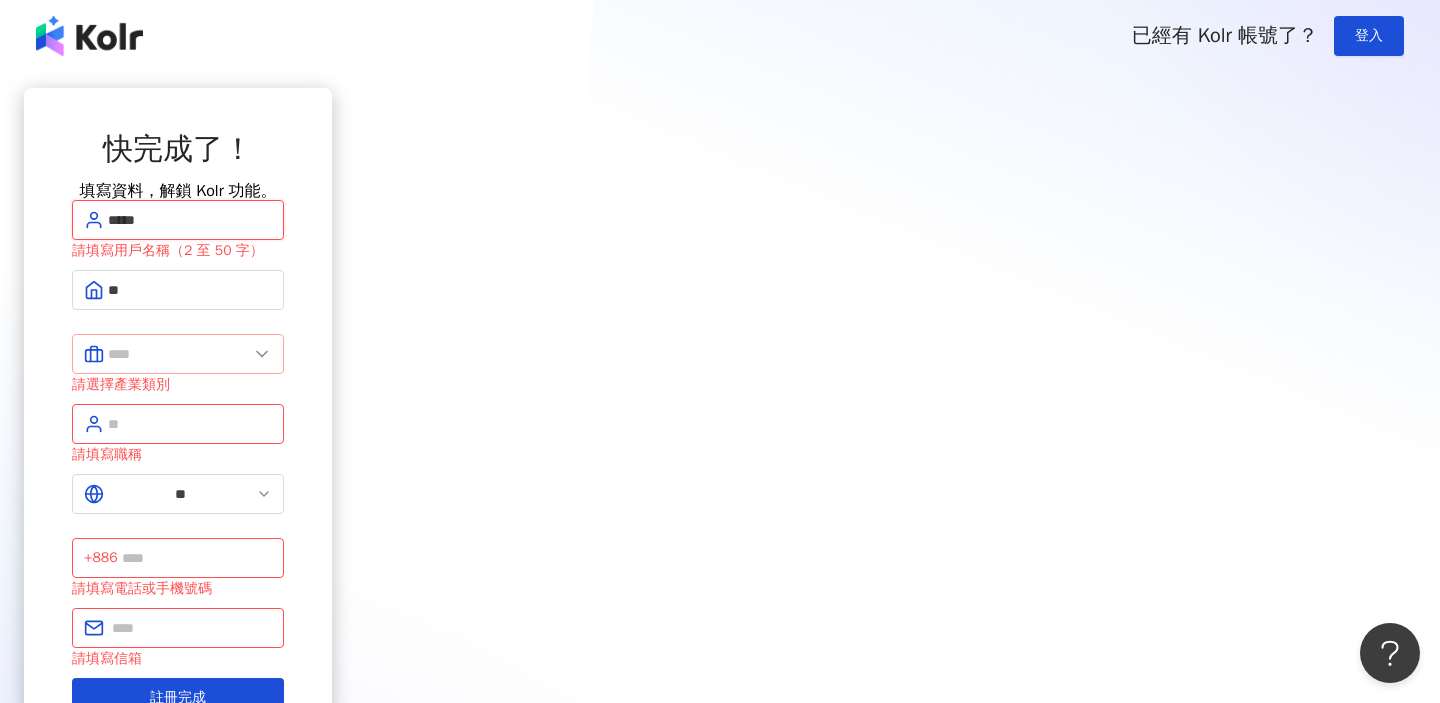 type on "*****" 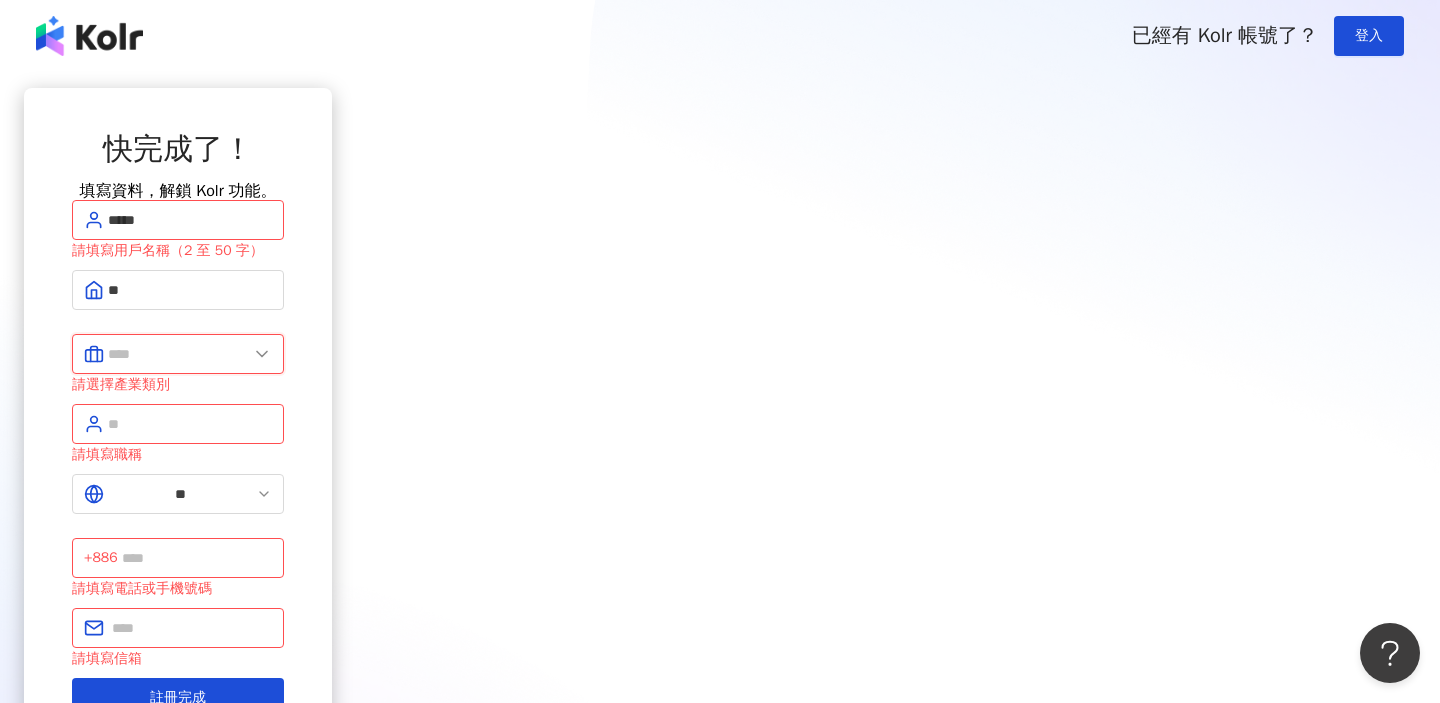 click at bounding box center (178, 354) 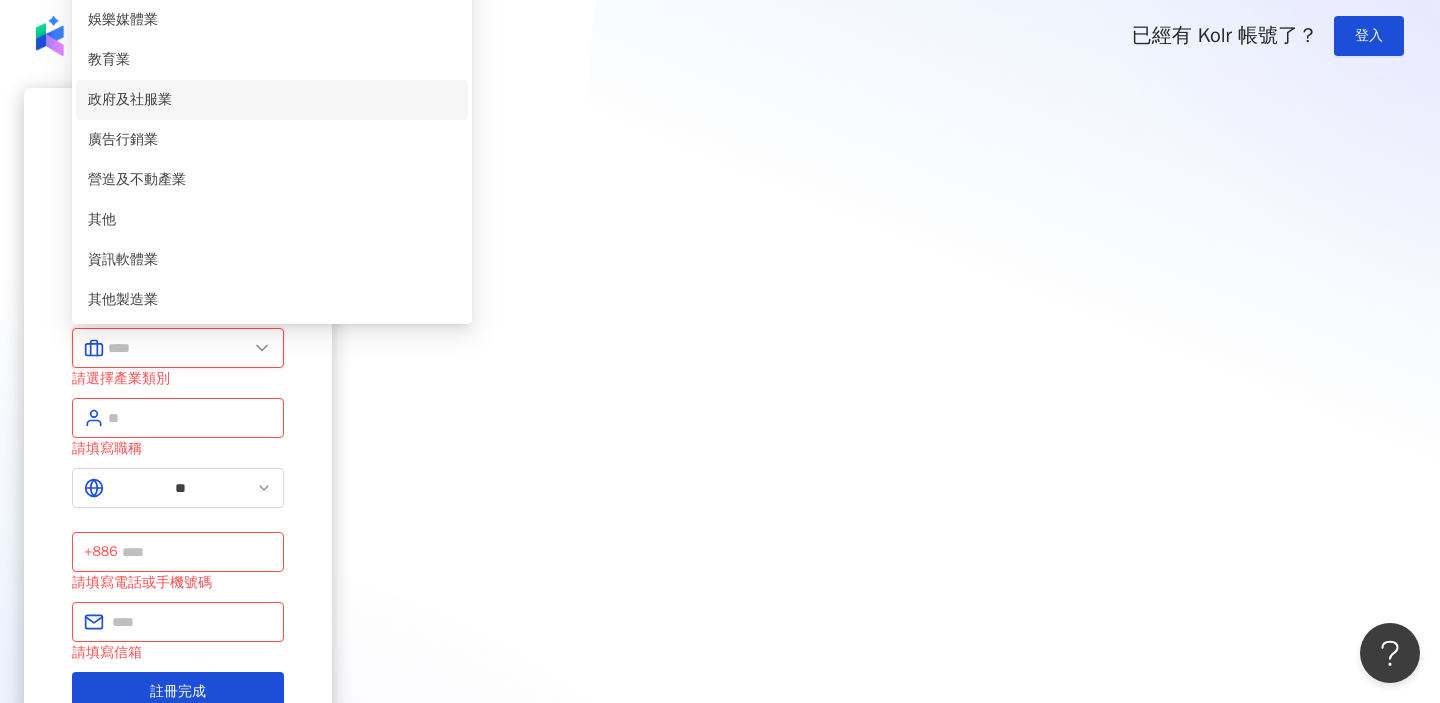 scroll, scrollTop: 408, scrollLeft: 0, axis: vertical 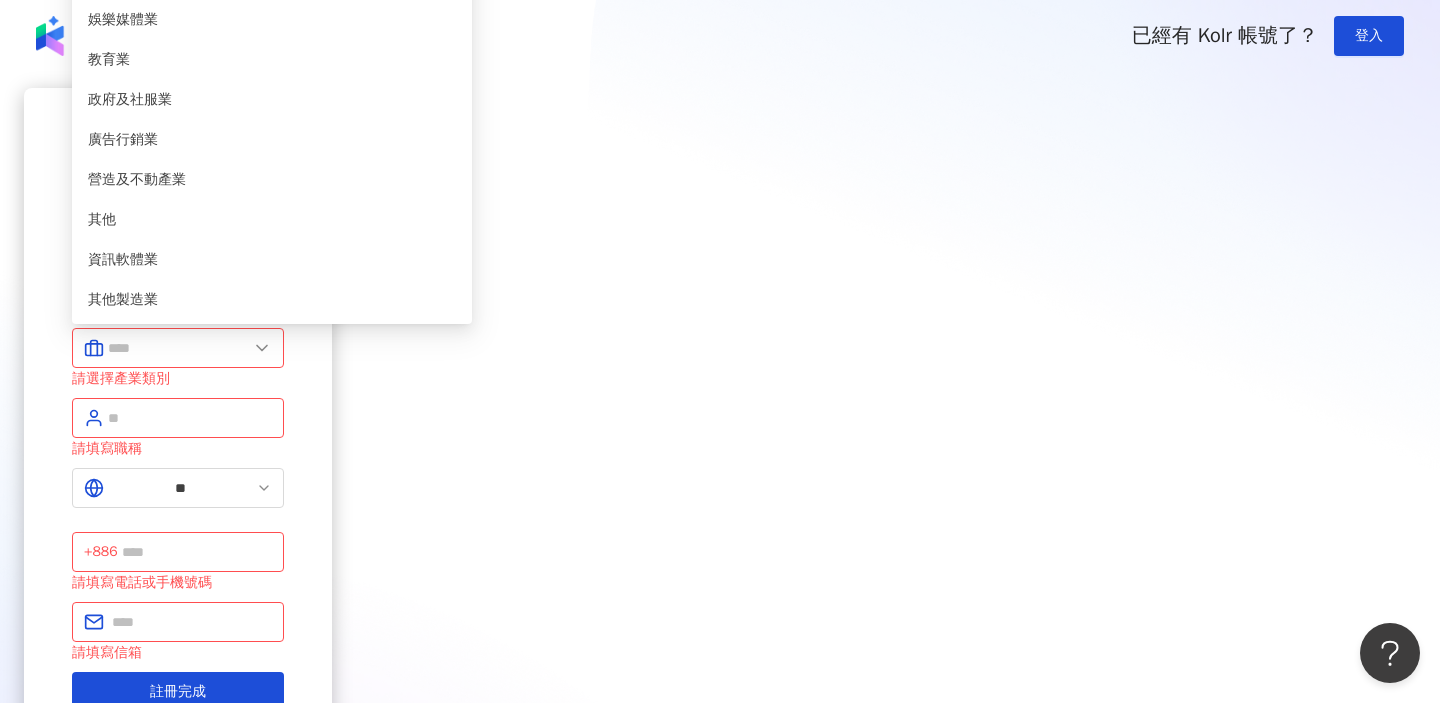 click on "美容業" at bounding box center (272, -380) 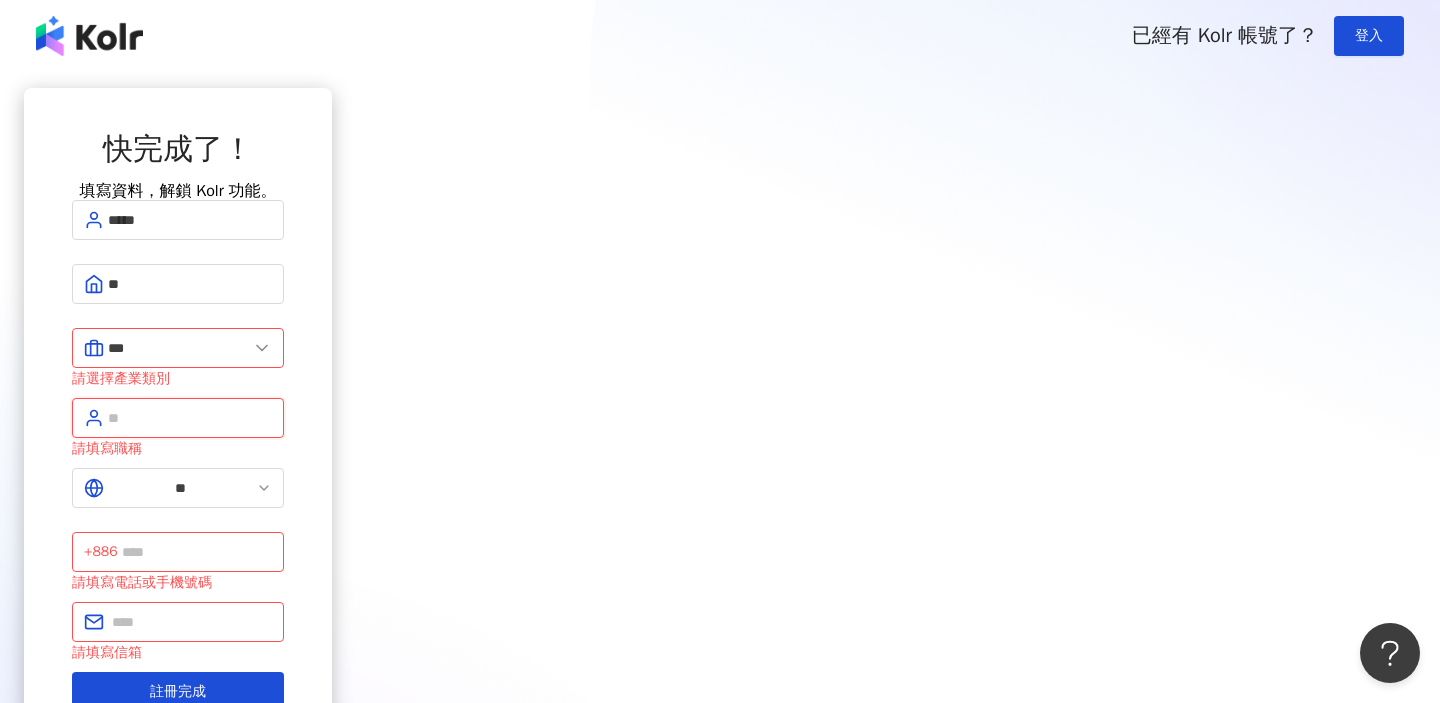 click at bounding box center [190, 418] 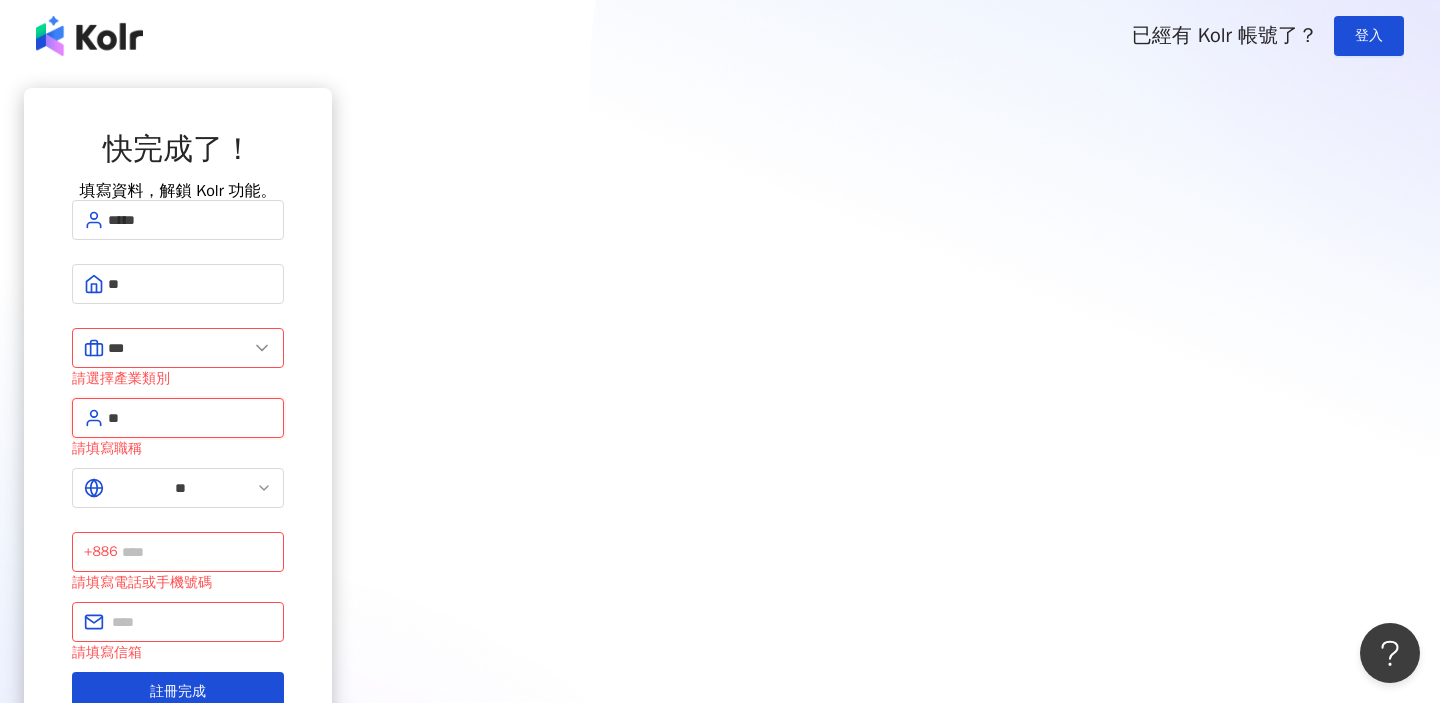 type on "*" 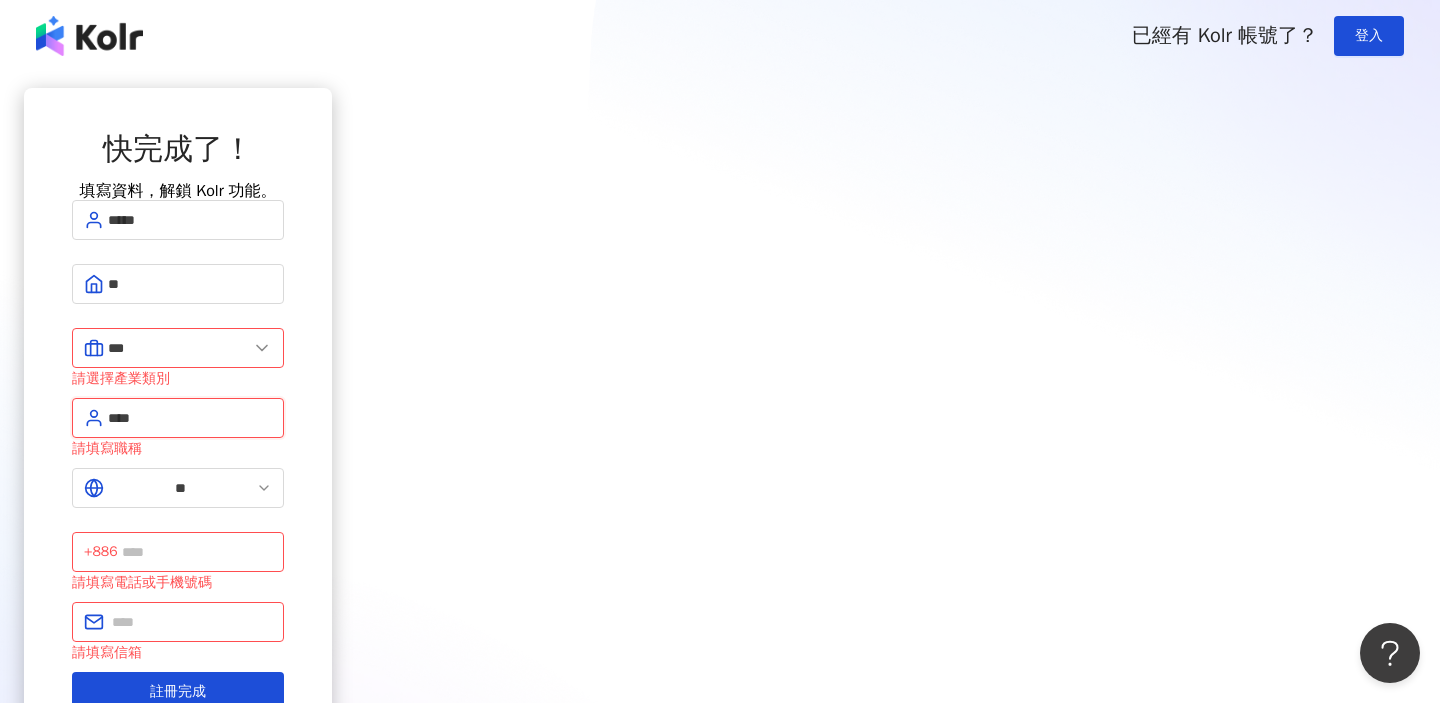 type on "****" 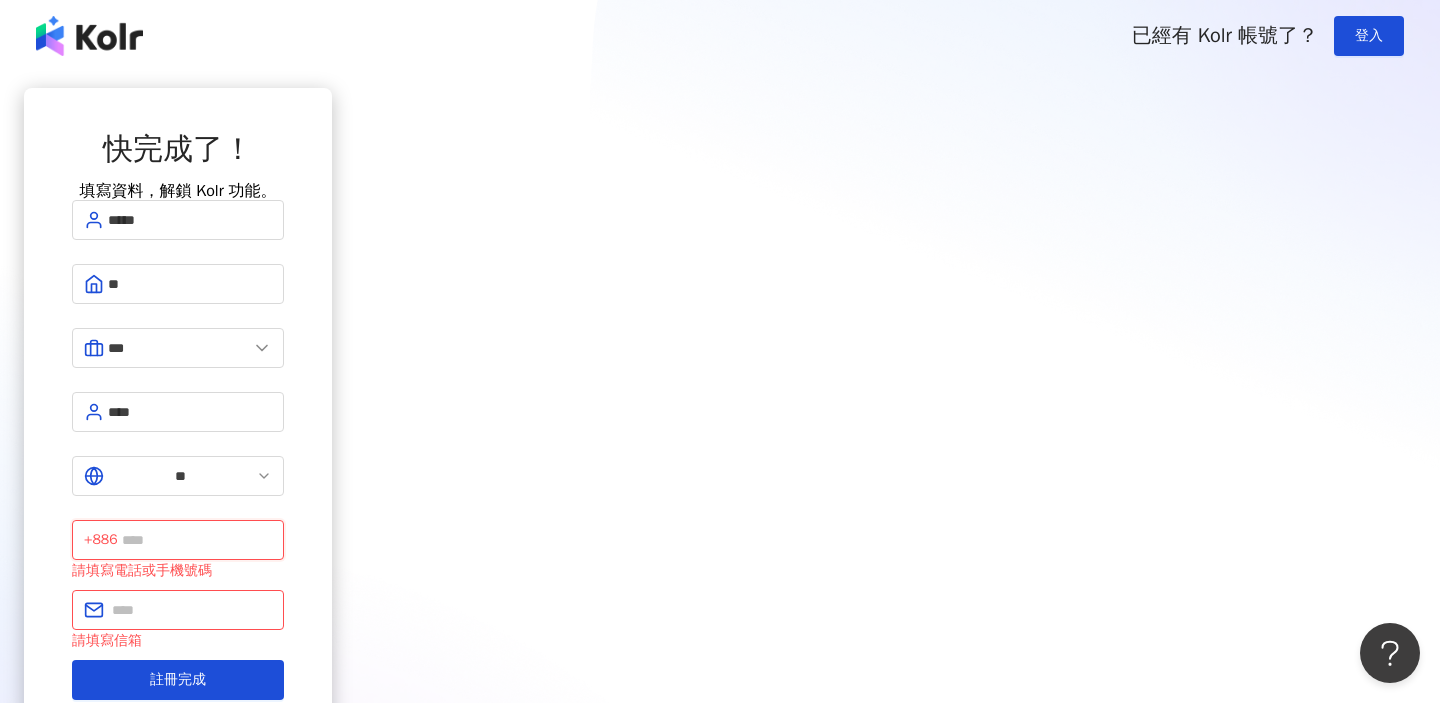 click at bounding box center (197, 540) 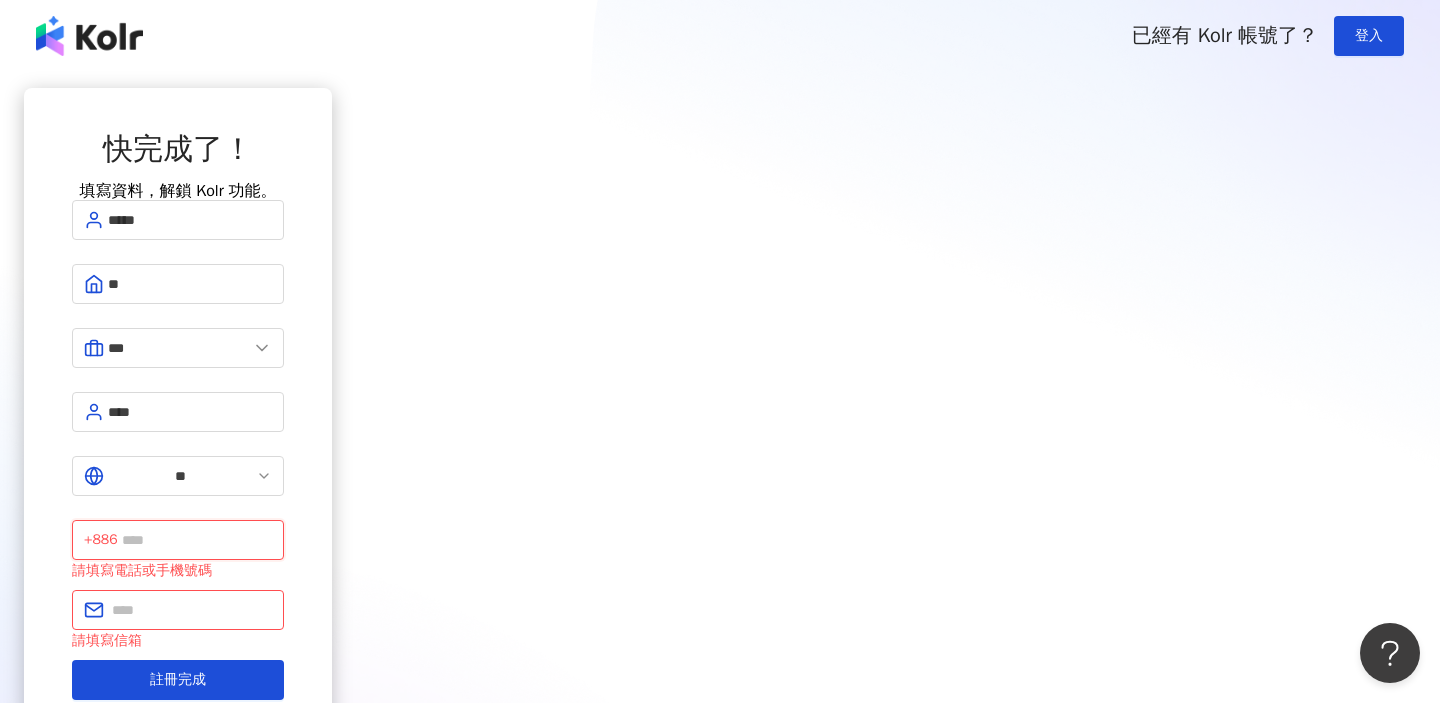 type on "**********" 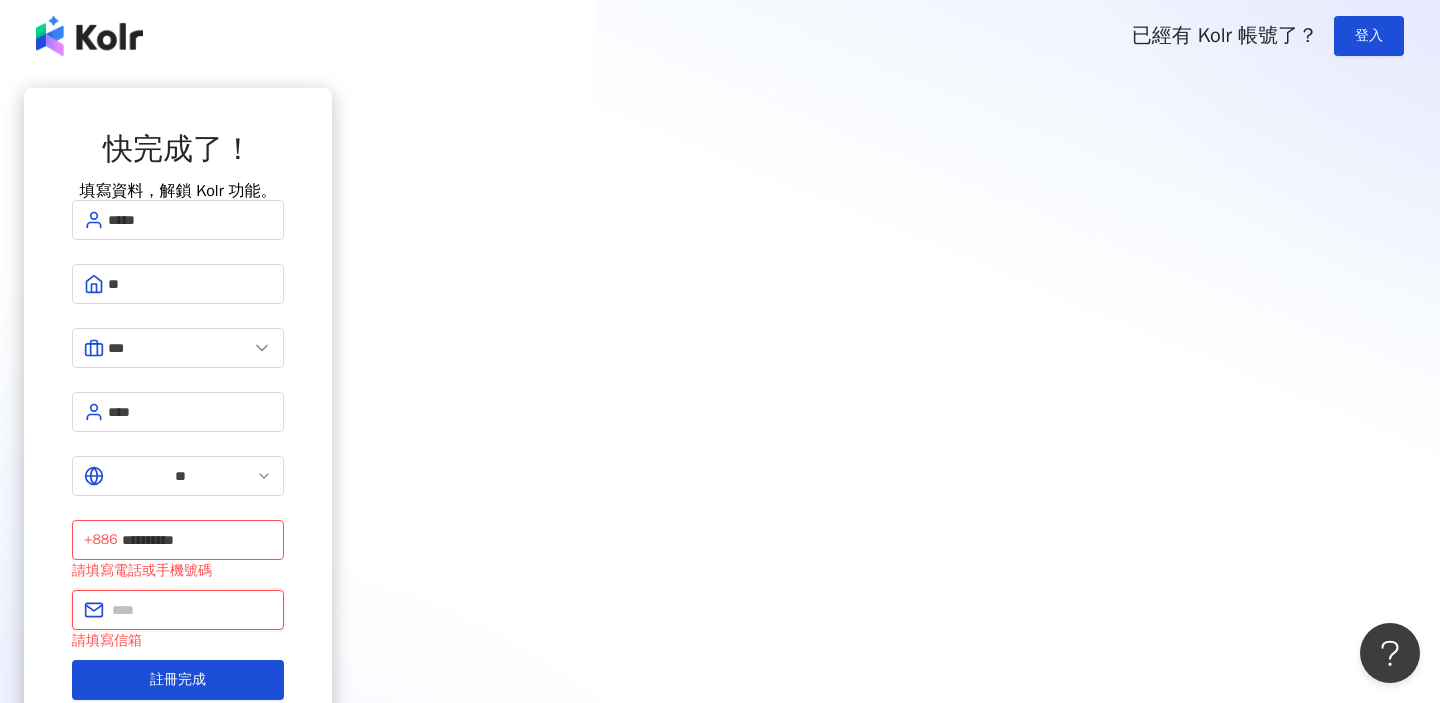 click at bounding box center [192, 610] 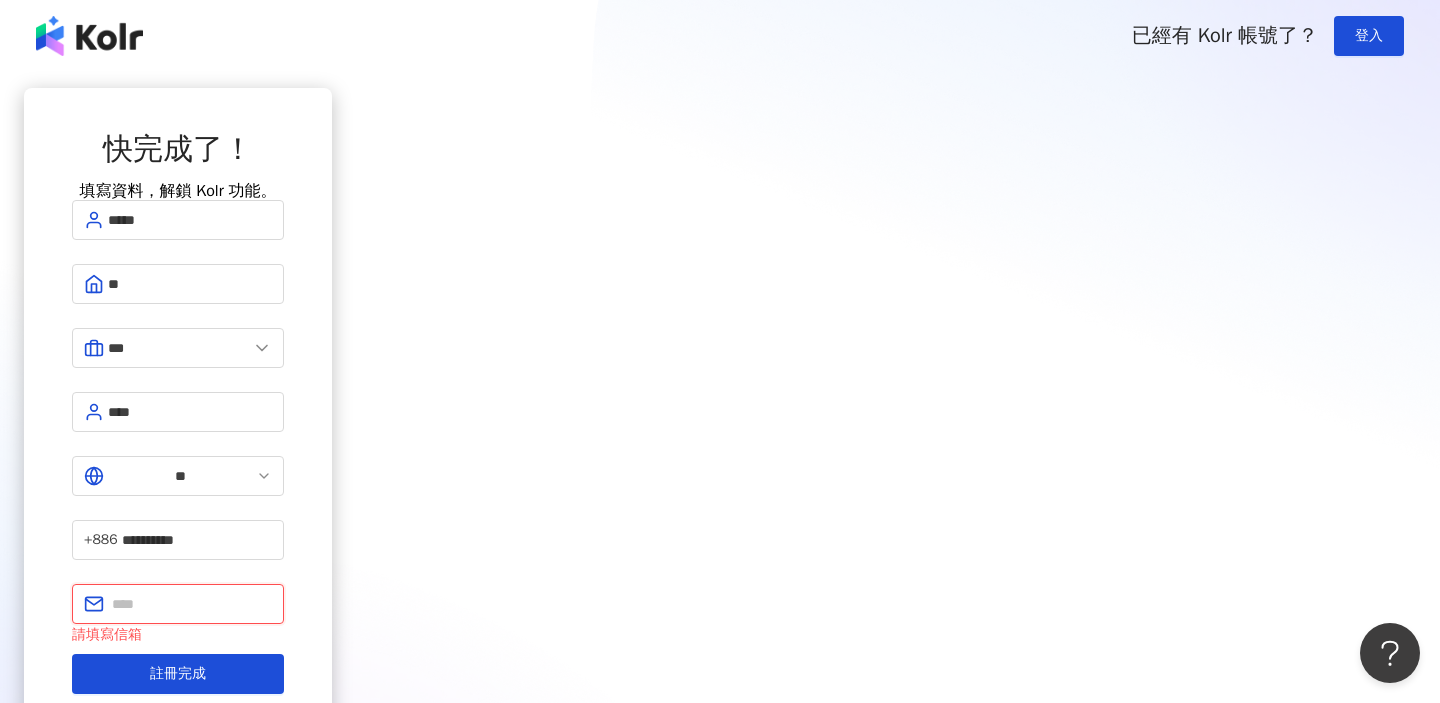 type on "**********" 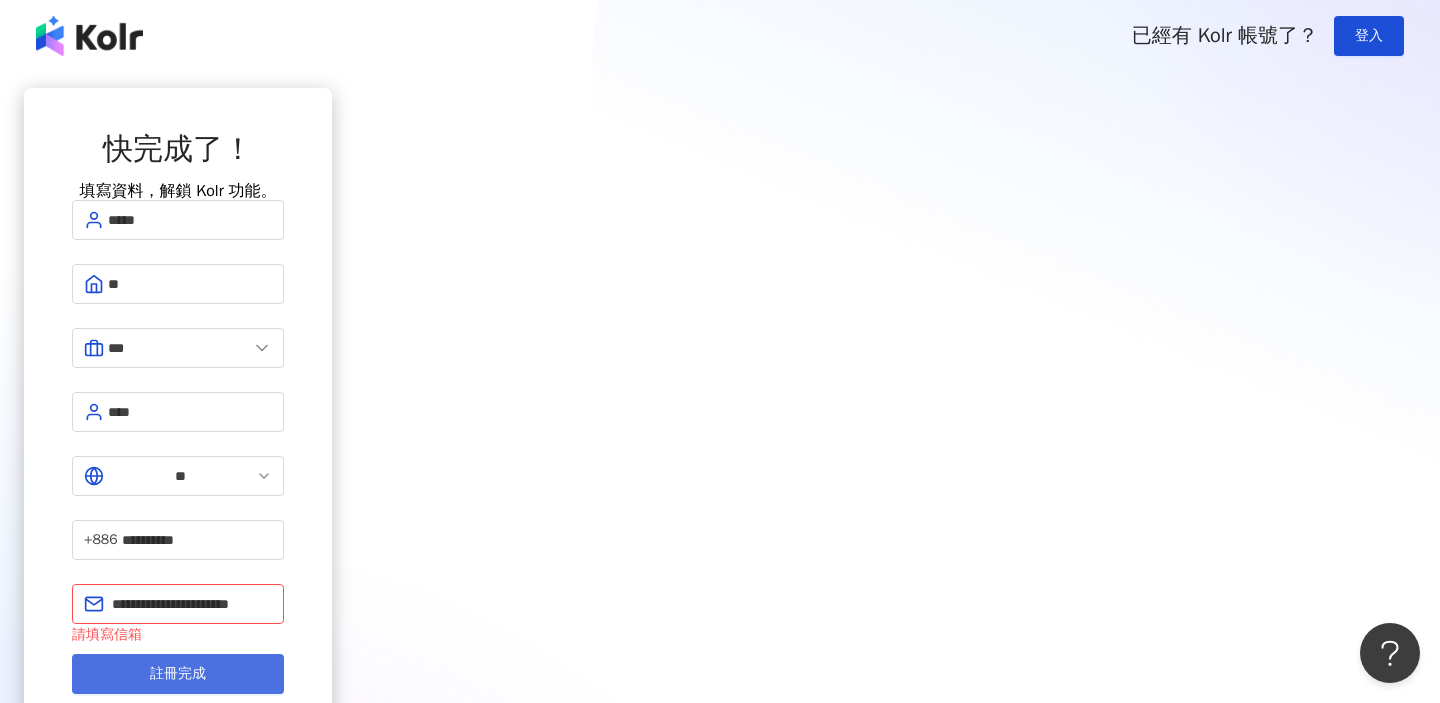 click on "註冊完成" at bounding box center (178, 674) 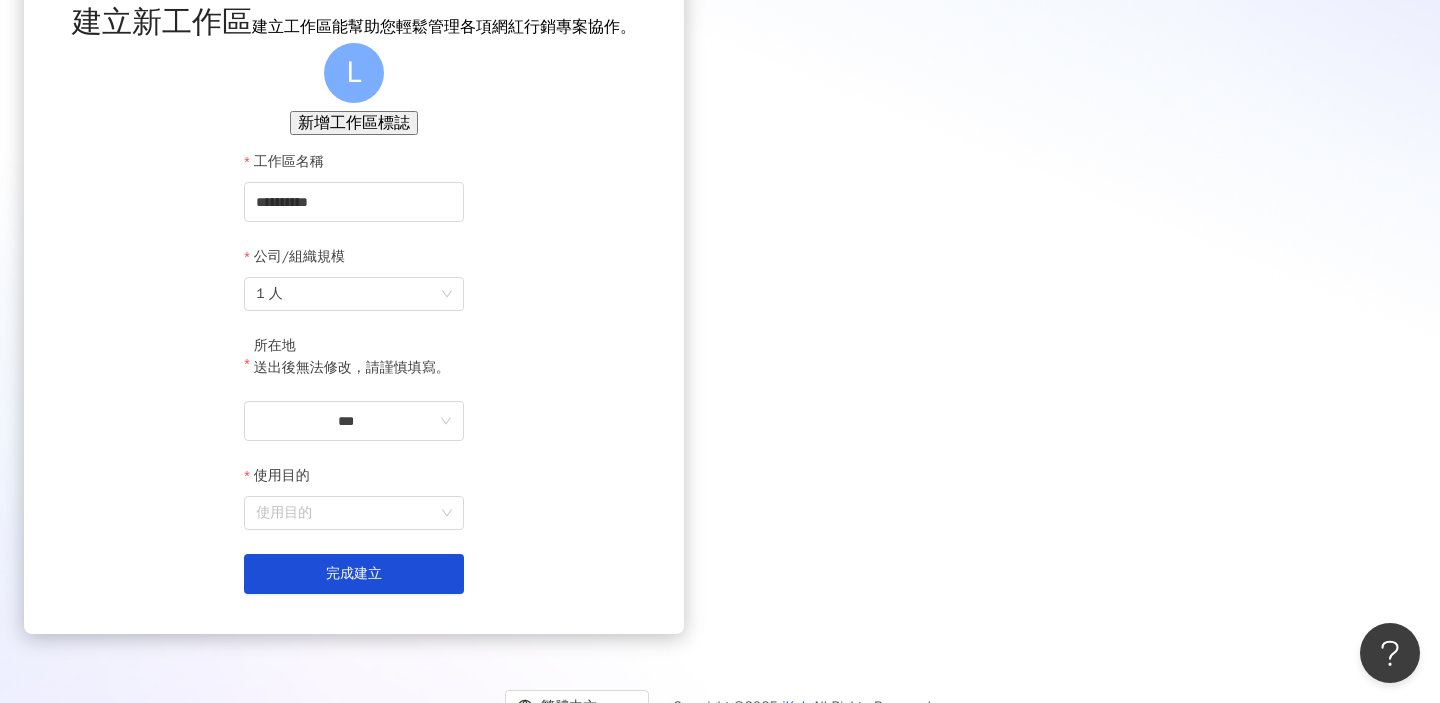 scroll, scrollTop: 129, scrollLeft: 0, axis: vertical 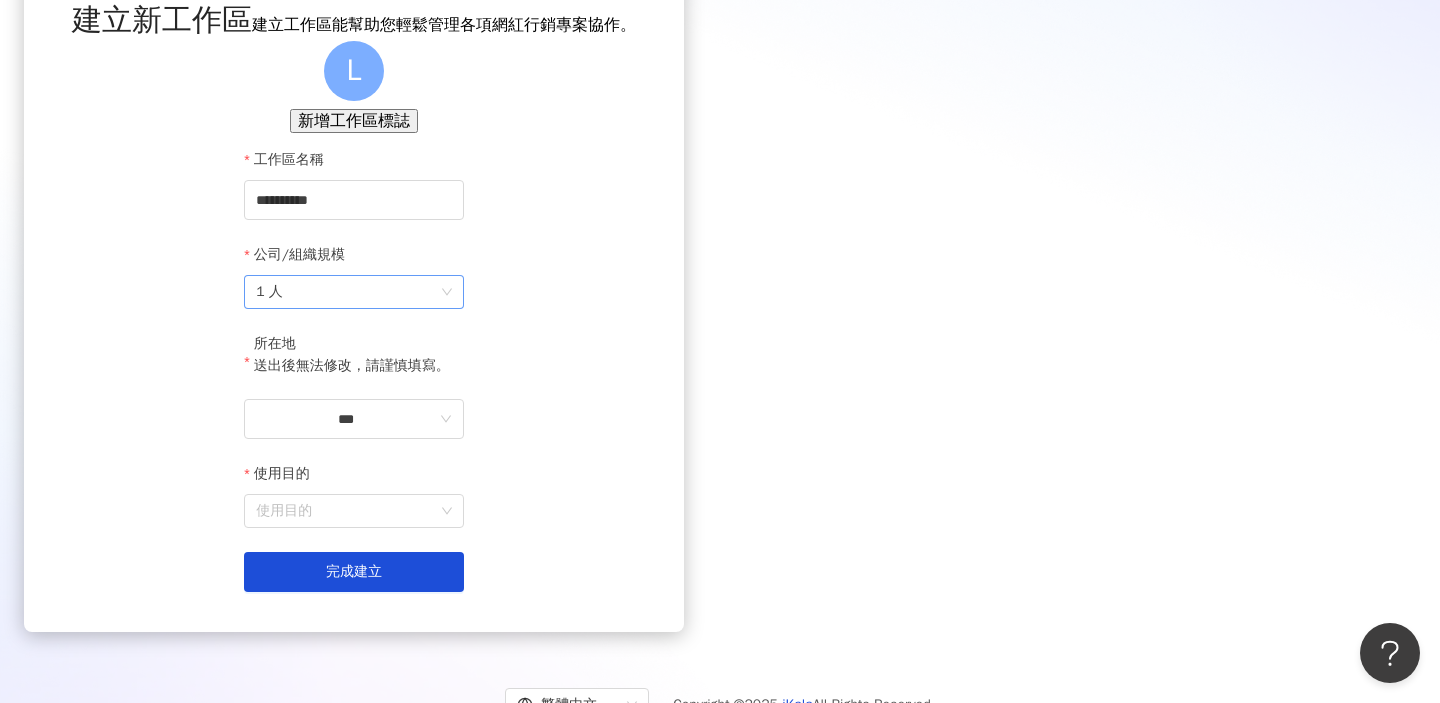 click on "1 人" at bounding box center [354, 292] 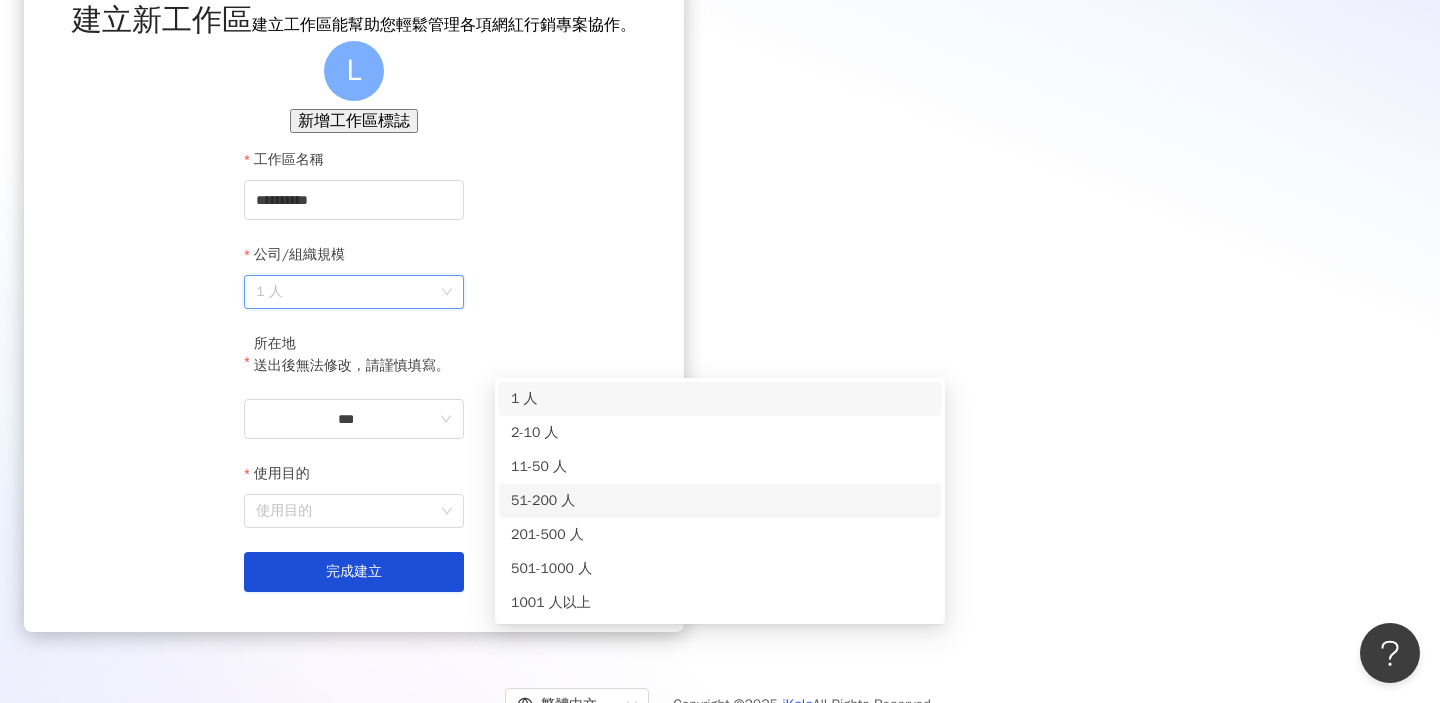click on "51-200 人" at bounding box center [720, 501] 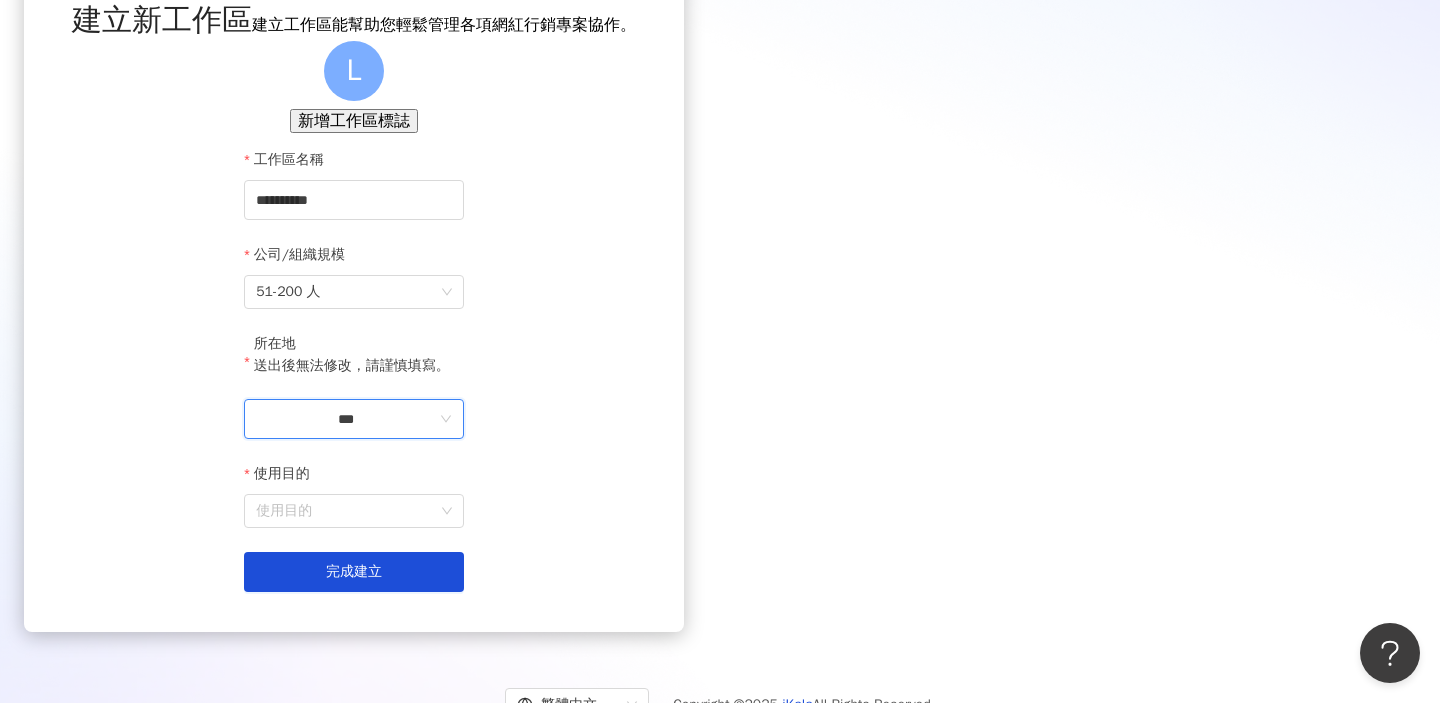 click on "***" at bounding box center [346, 419] 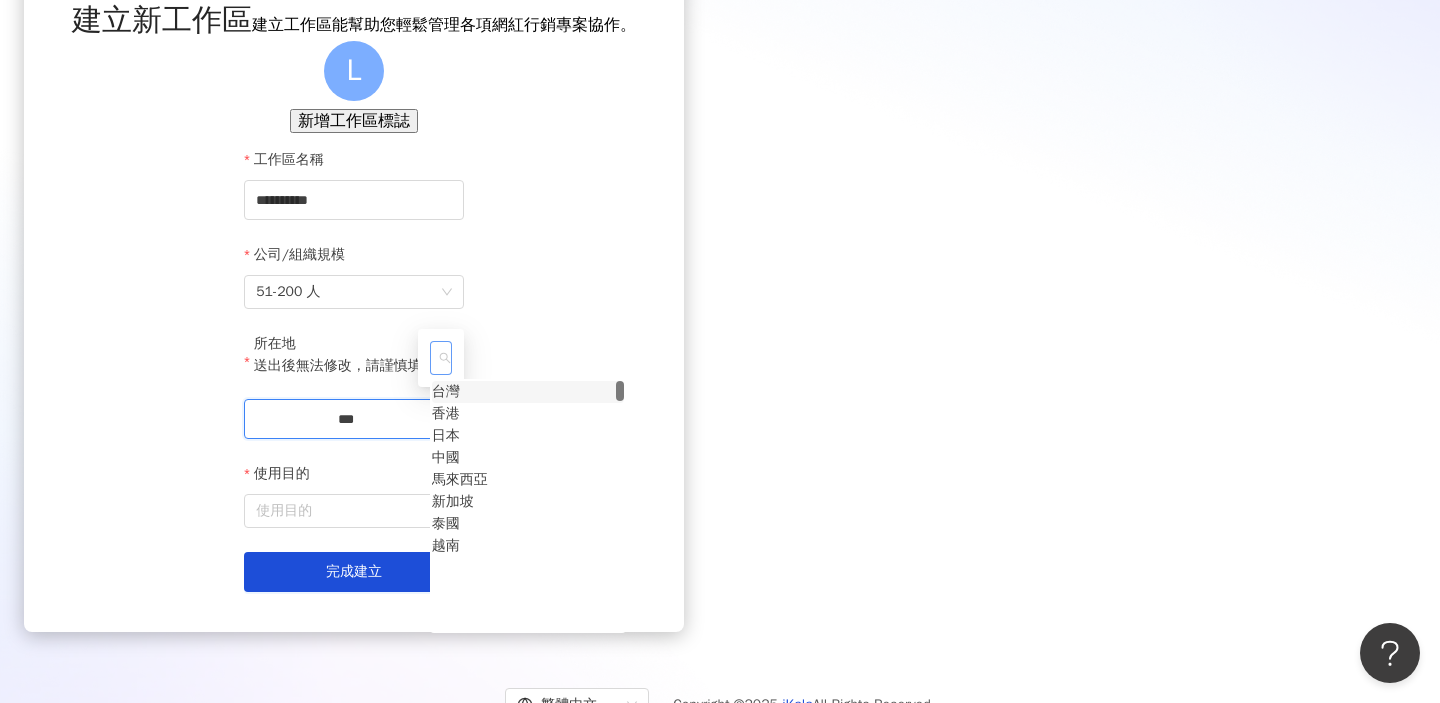 click on "台灣" at bounding box center [446, 392] 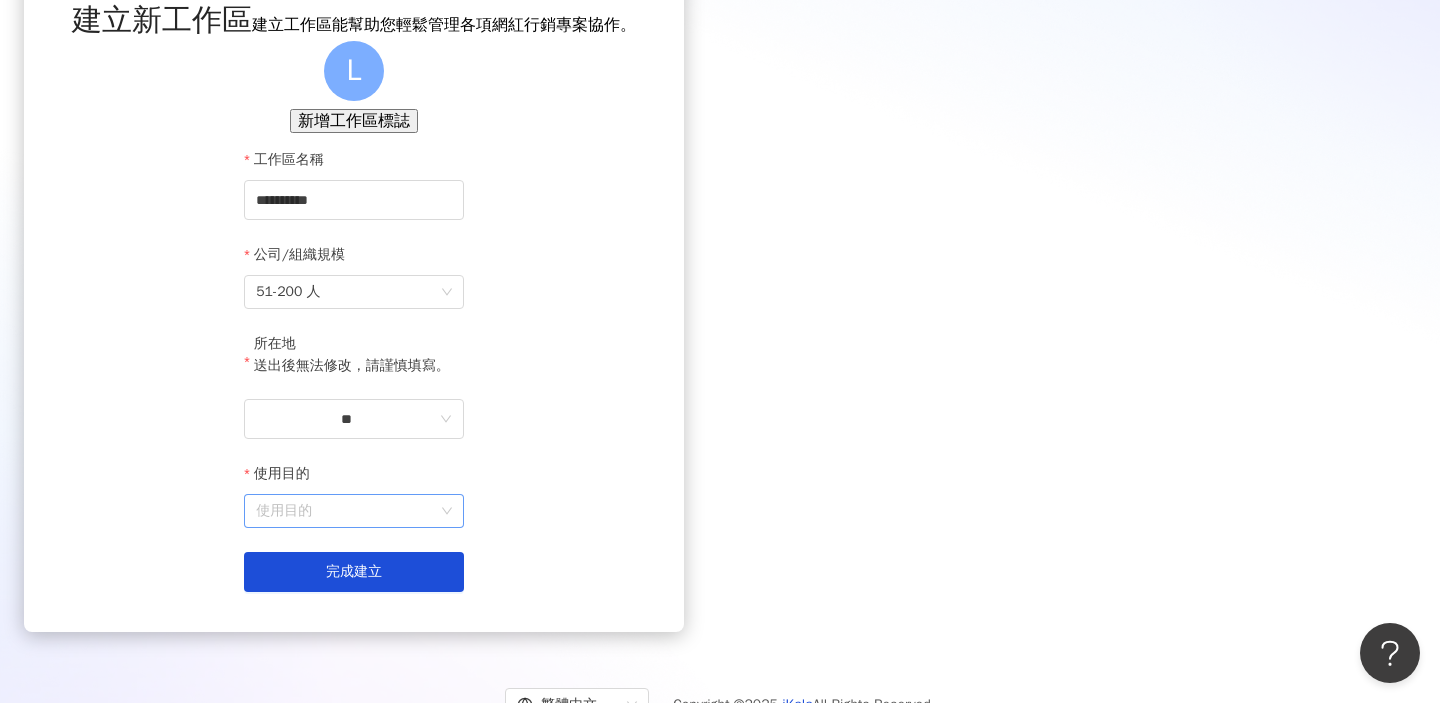click on "使用目的" at bounding box center (354, 511) 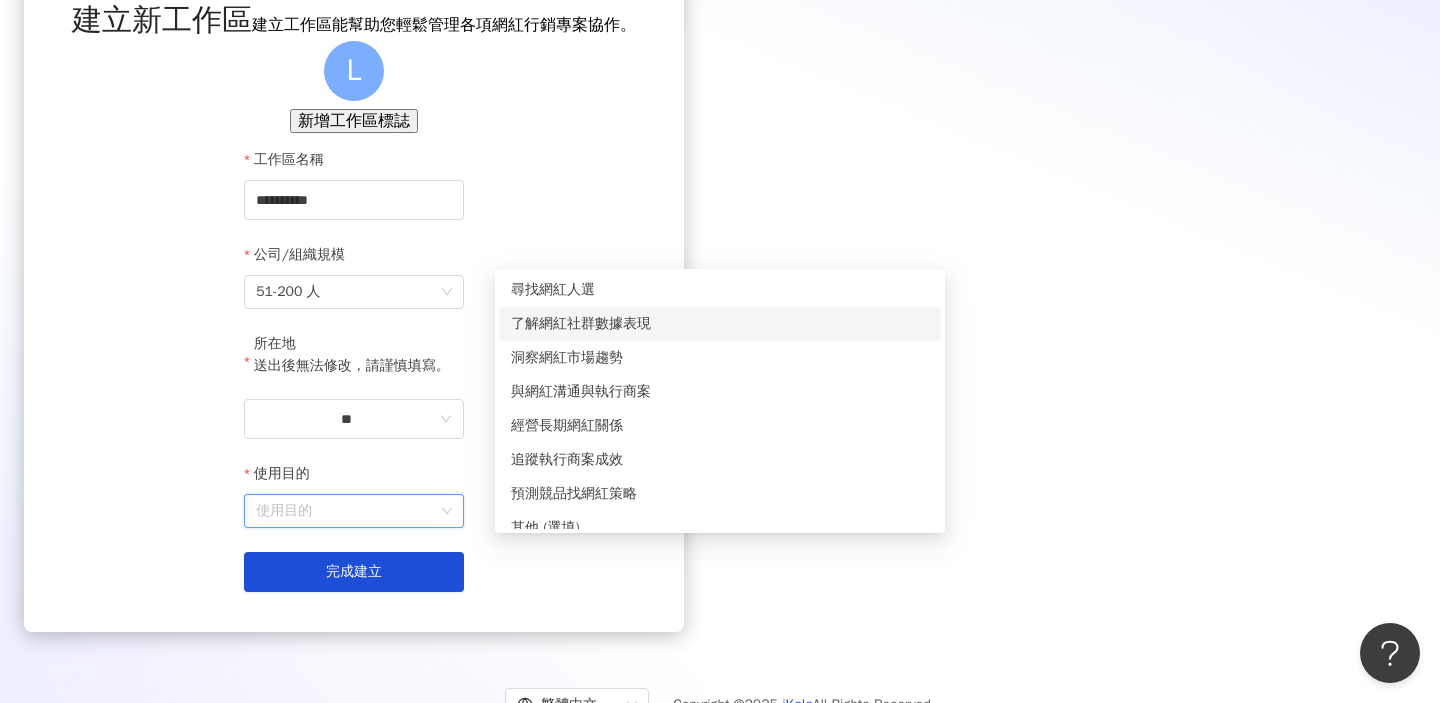 click on "了解網紅社群數據表現" at bounding box center (720, 324) 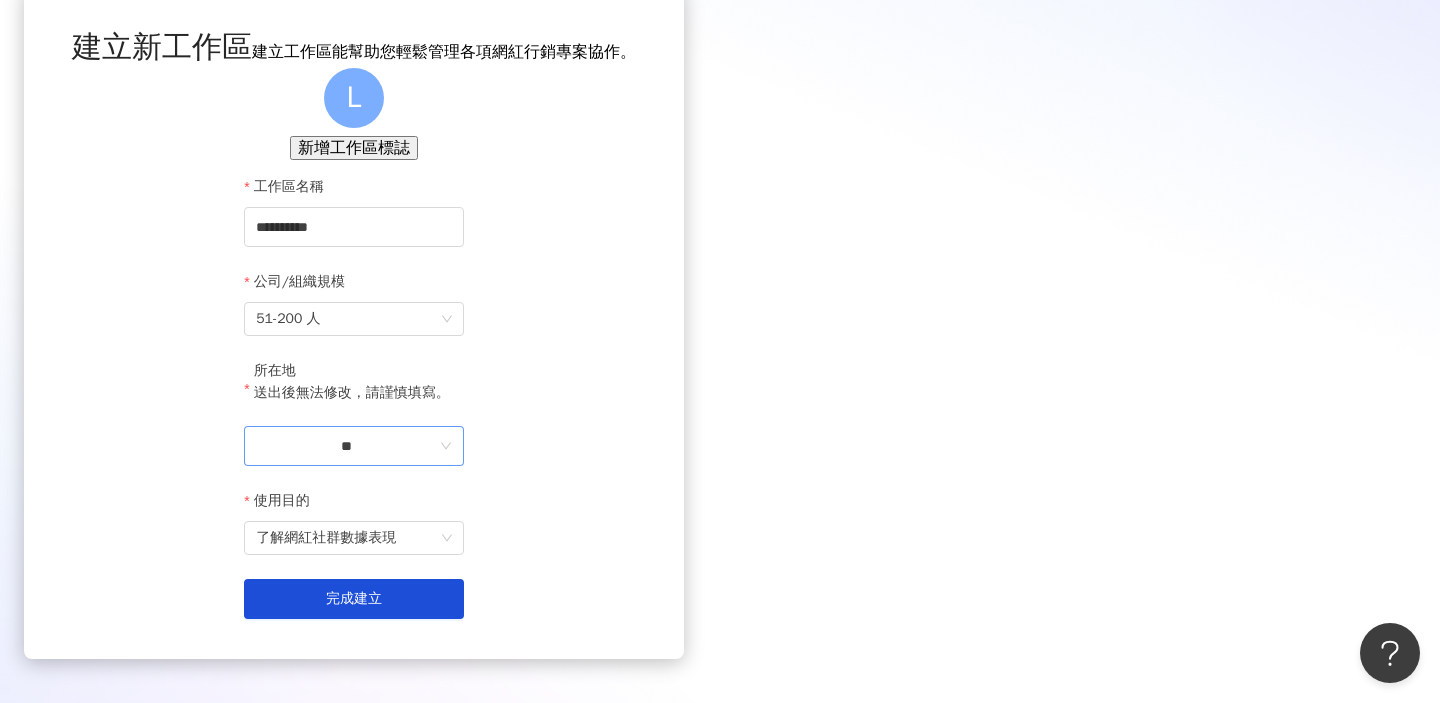 scroll, scrollTop: 77, scrollLeft: 0, axis: vertical 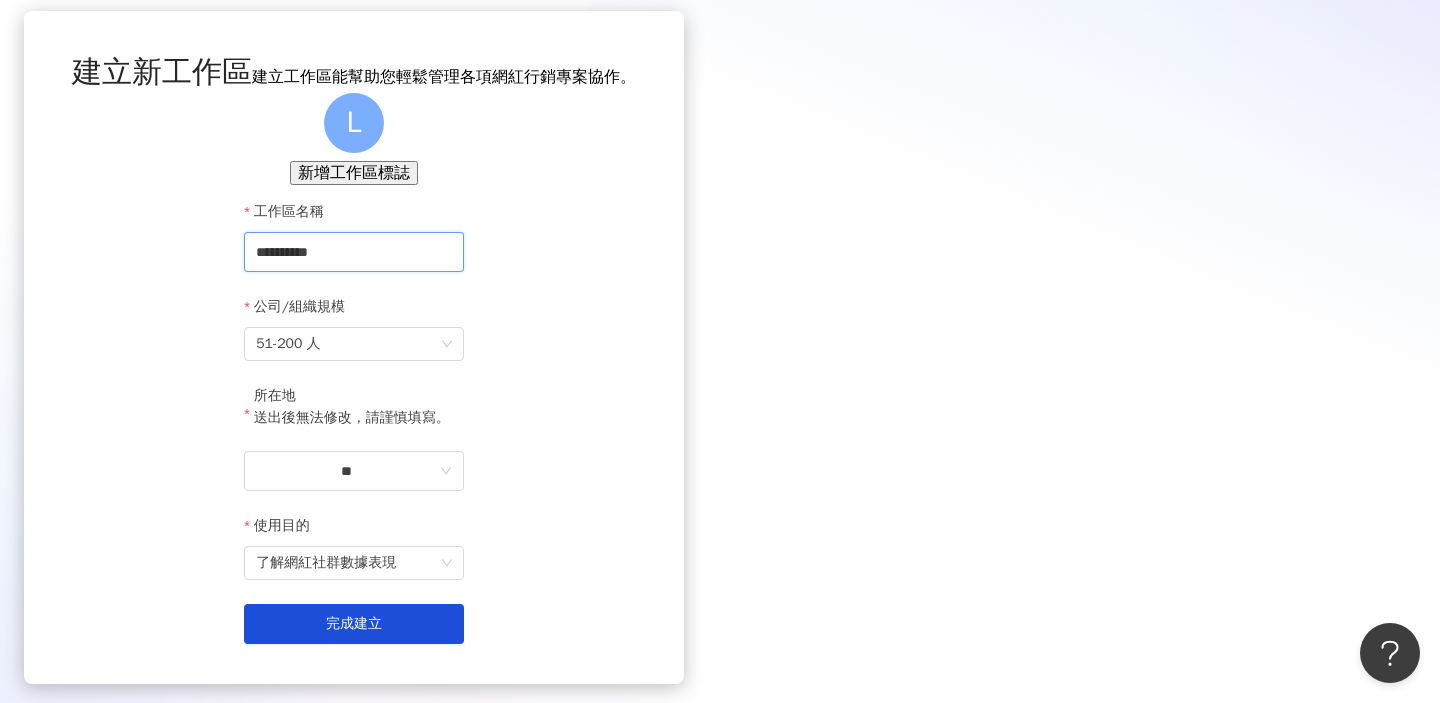 click on "**********" at bounding box center [354, 252] 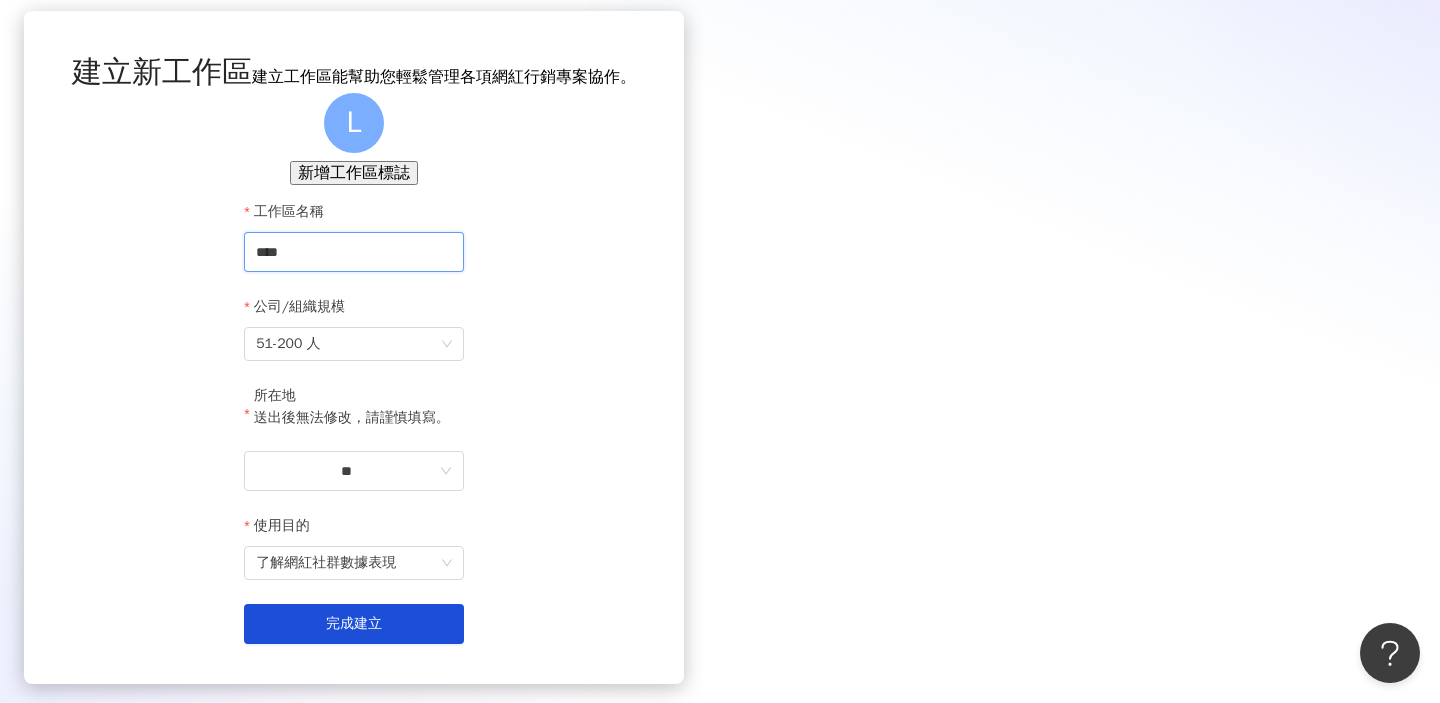 drag, startPoint x: 547, startPoint y: 310, endPoint x: 754, endPoint y: 282, distance: 208.88513 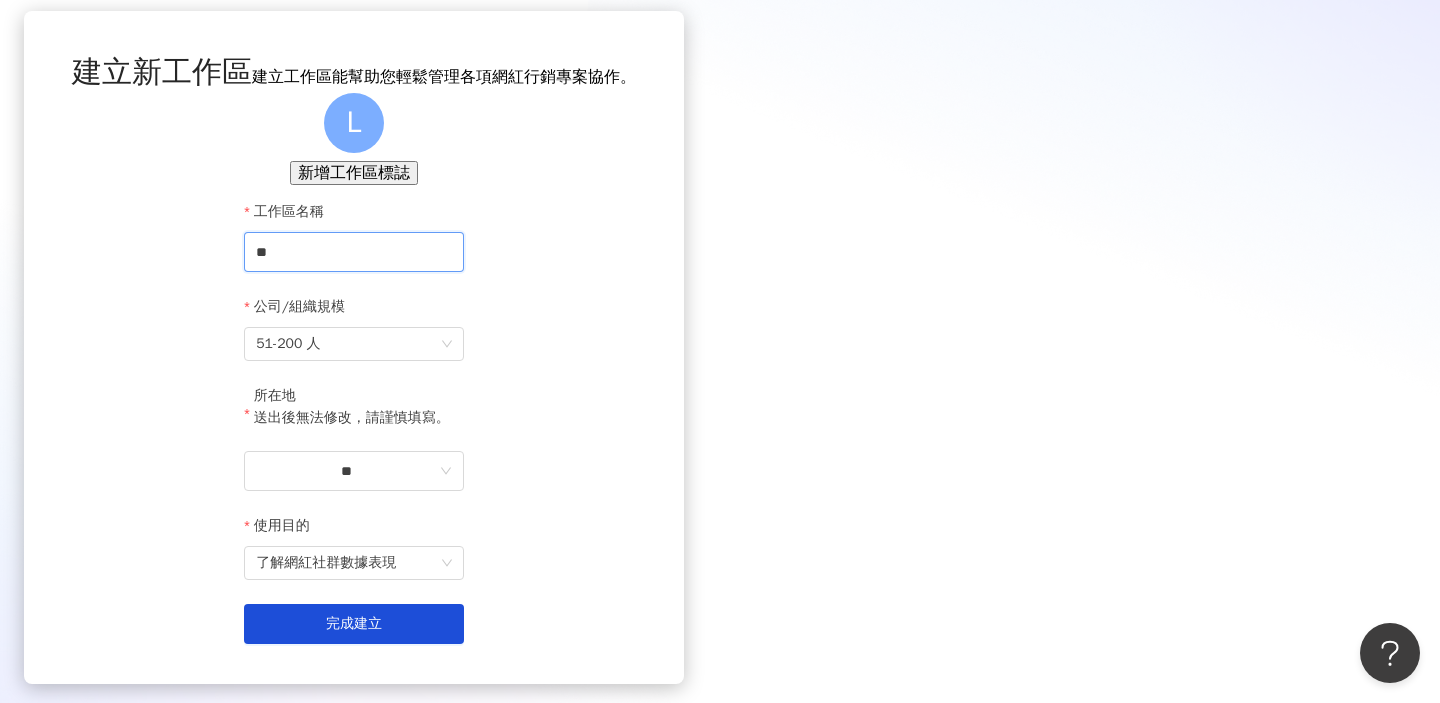 type on "*" 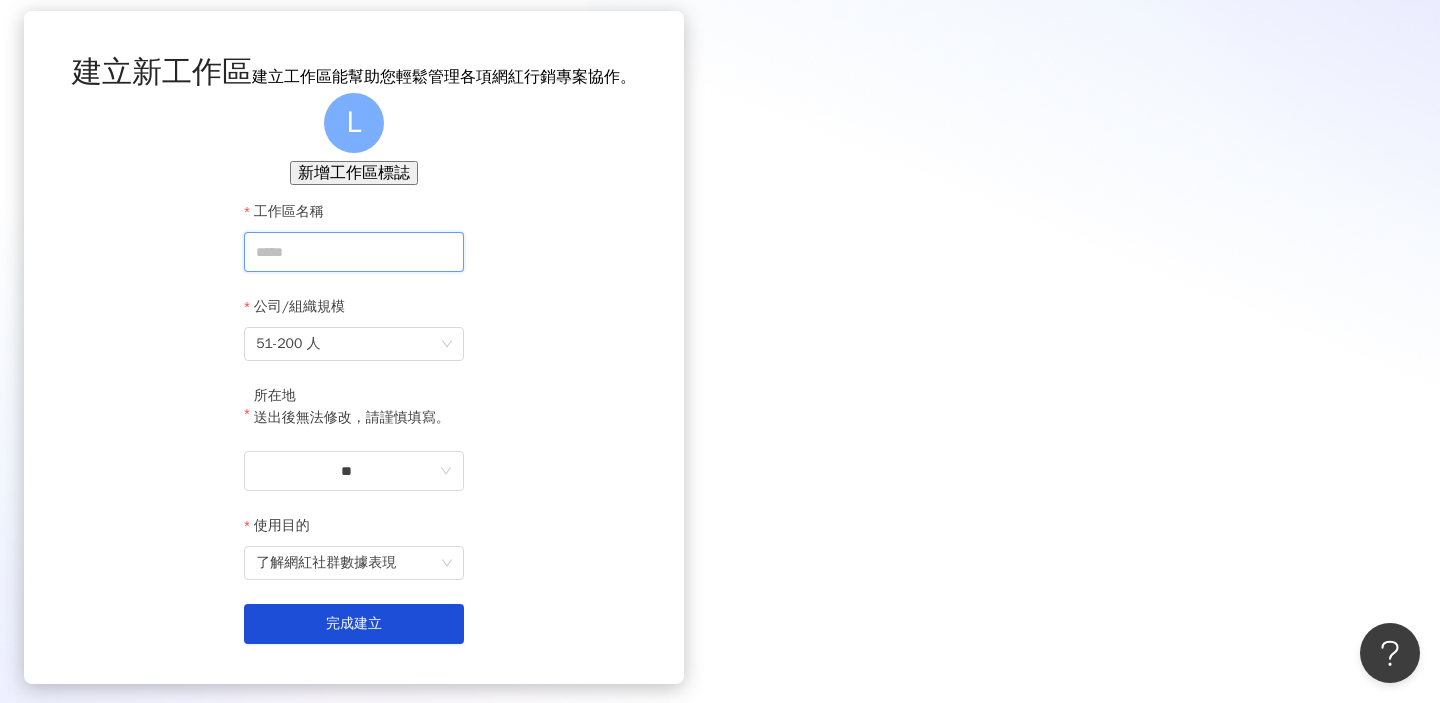 type on "*" 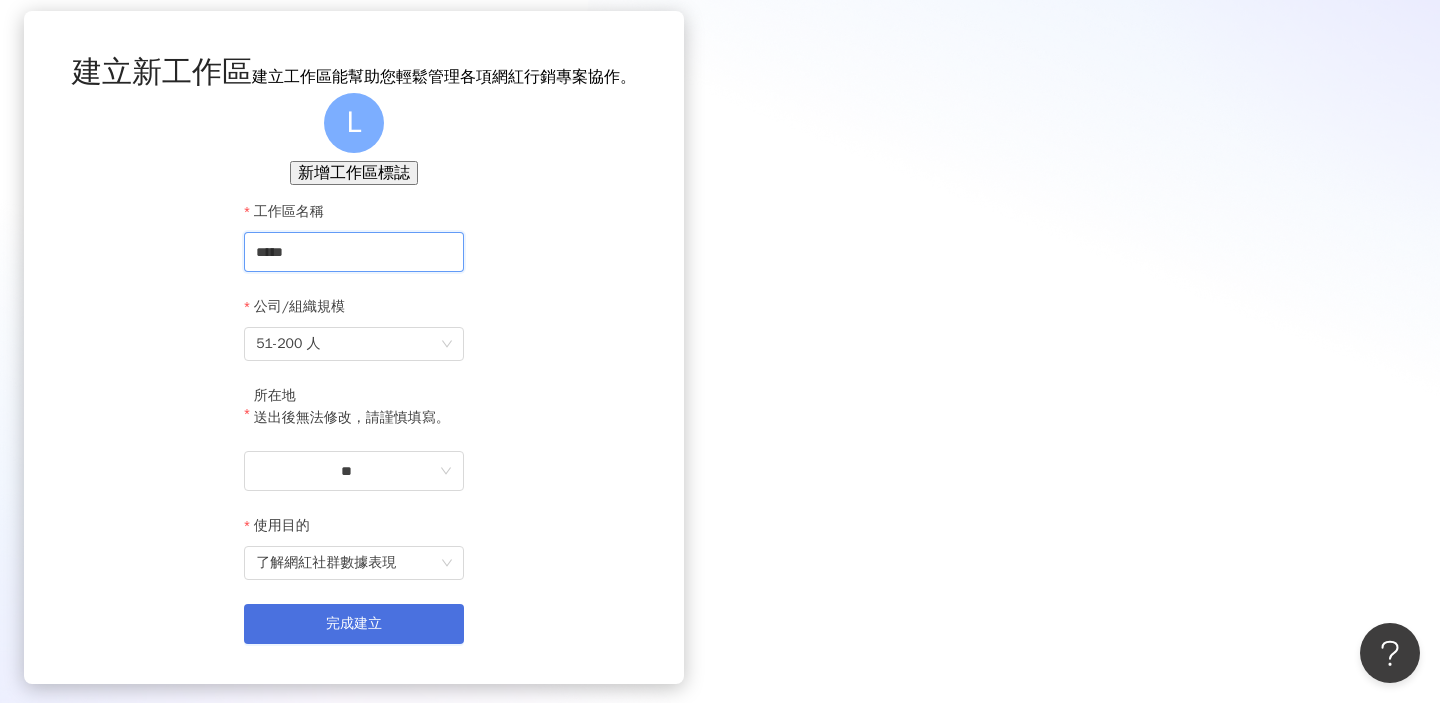 type on "*****" 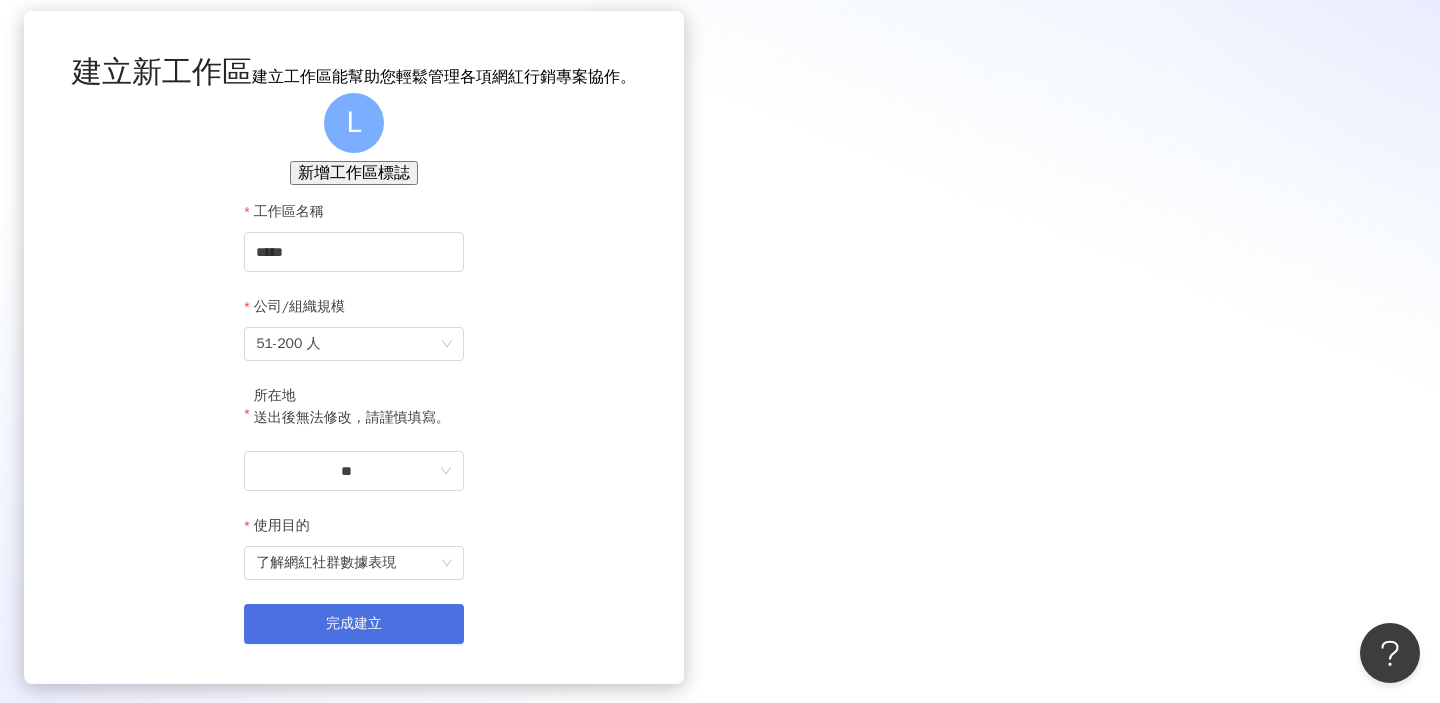 click on "完成建立" at bounding box center [354, 624] 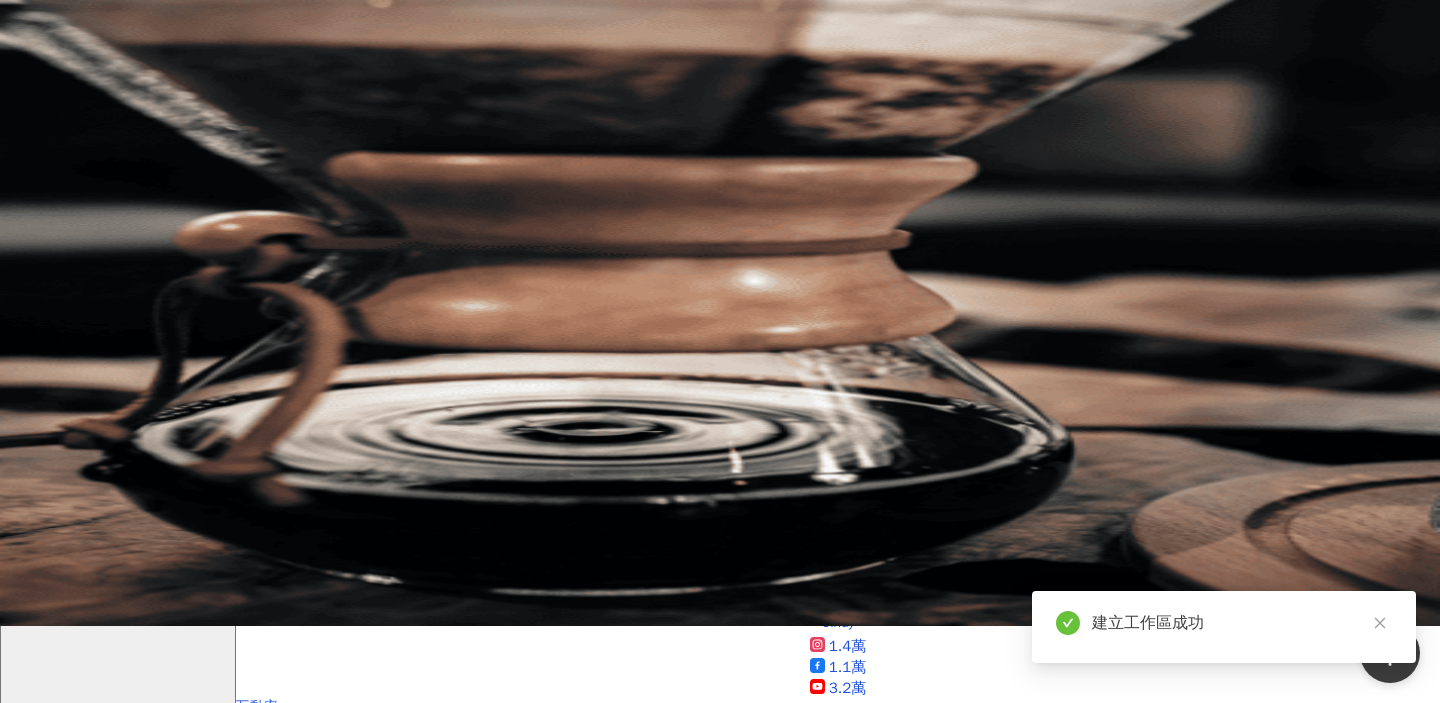 scroll, scrollTop: 0, scrollLeft: 0, axis: both 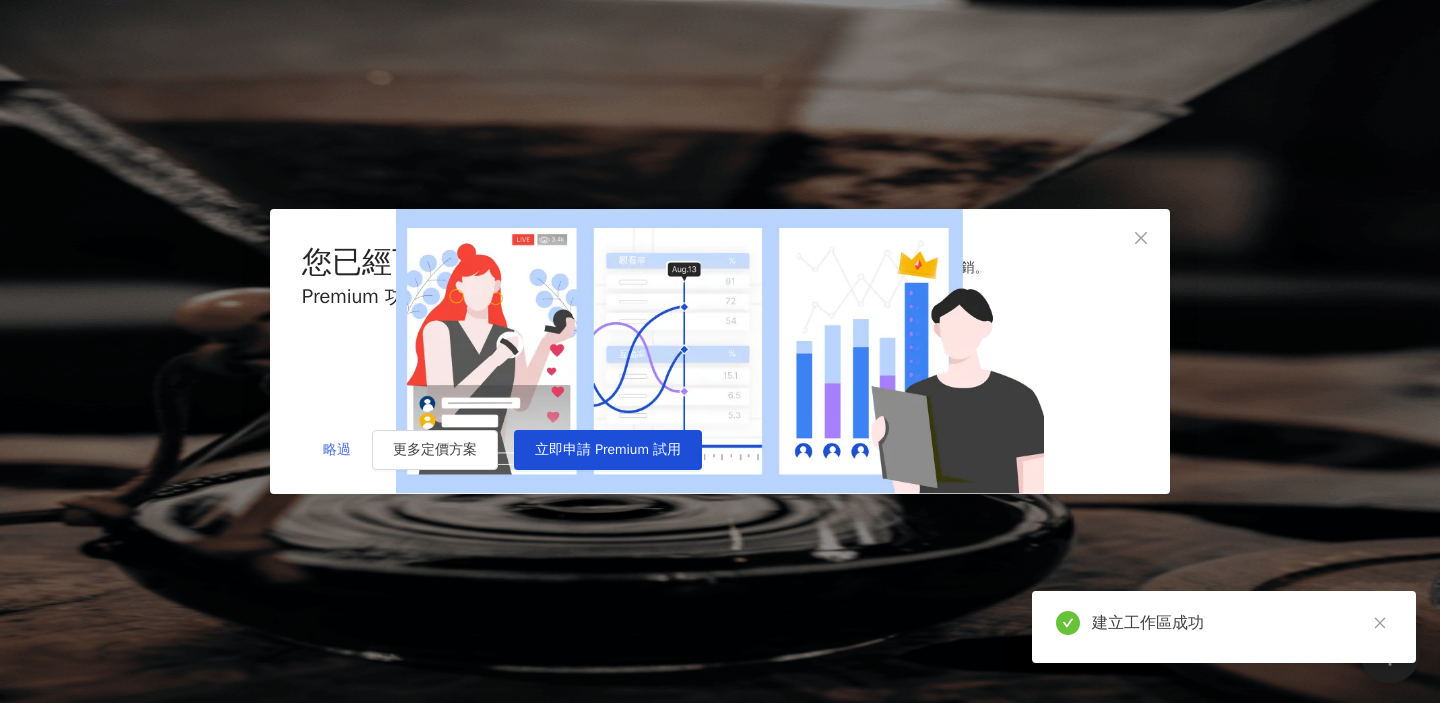 click on "略過" at bounding box center [337, 450] 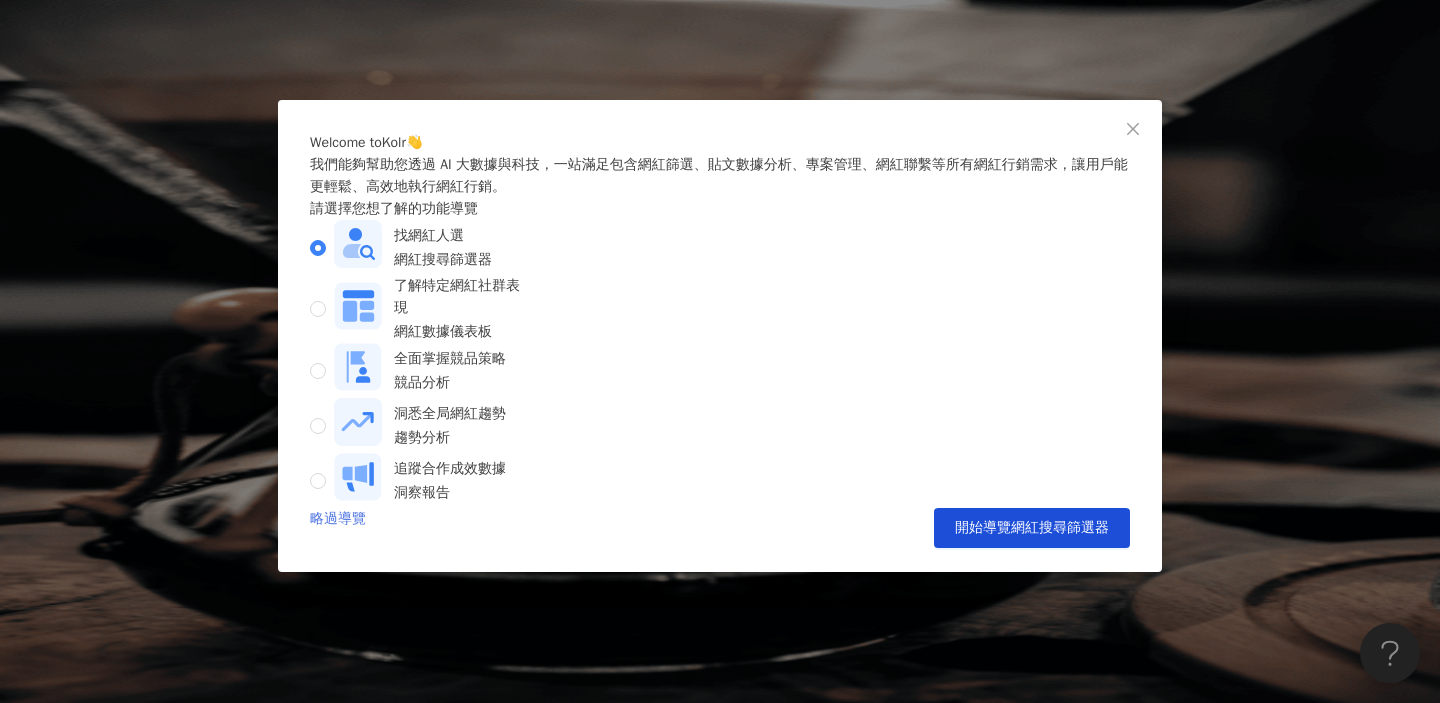 click on "略過導覽" at bounding box center [338, 528] 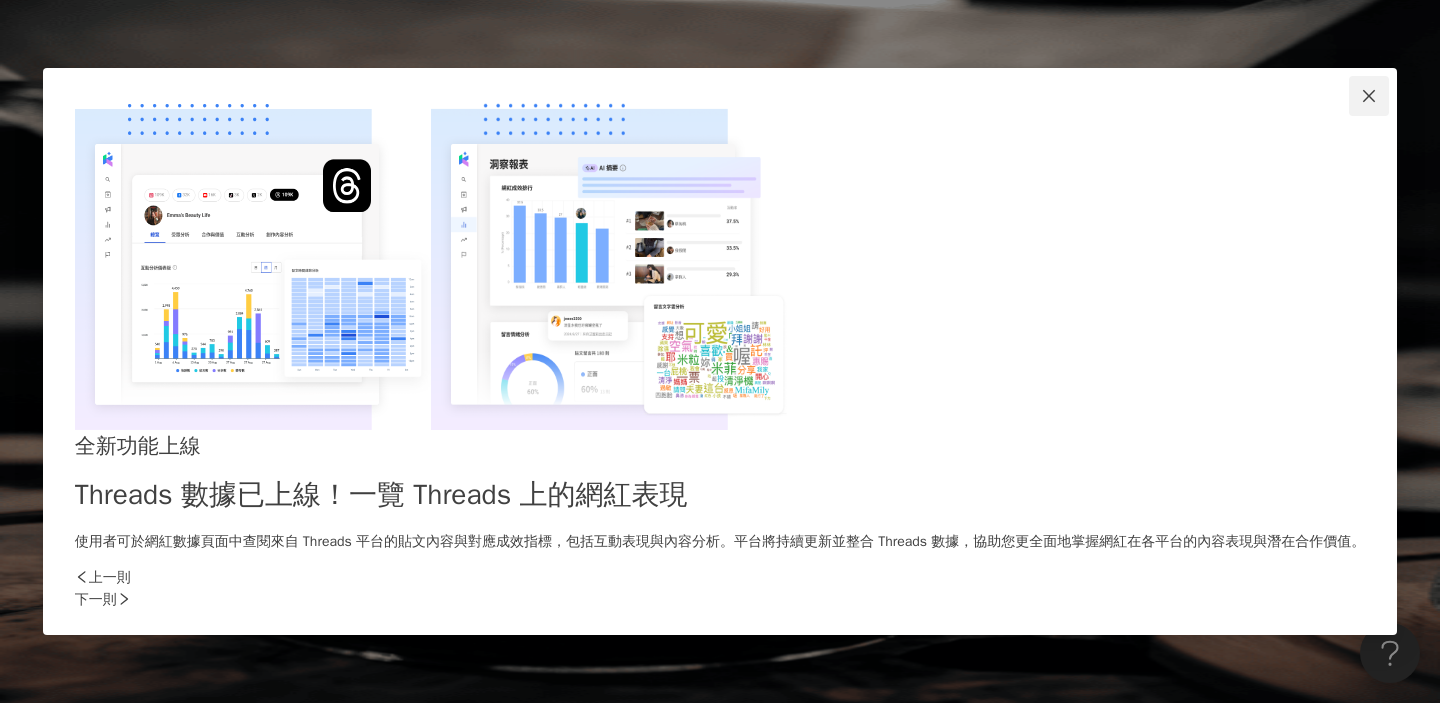 click 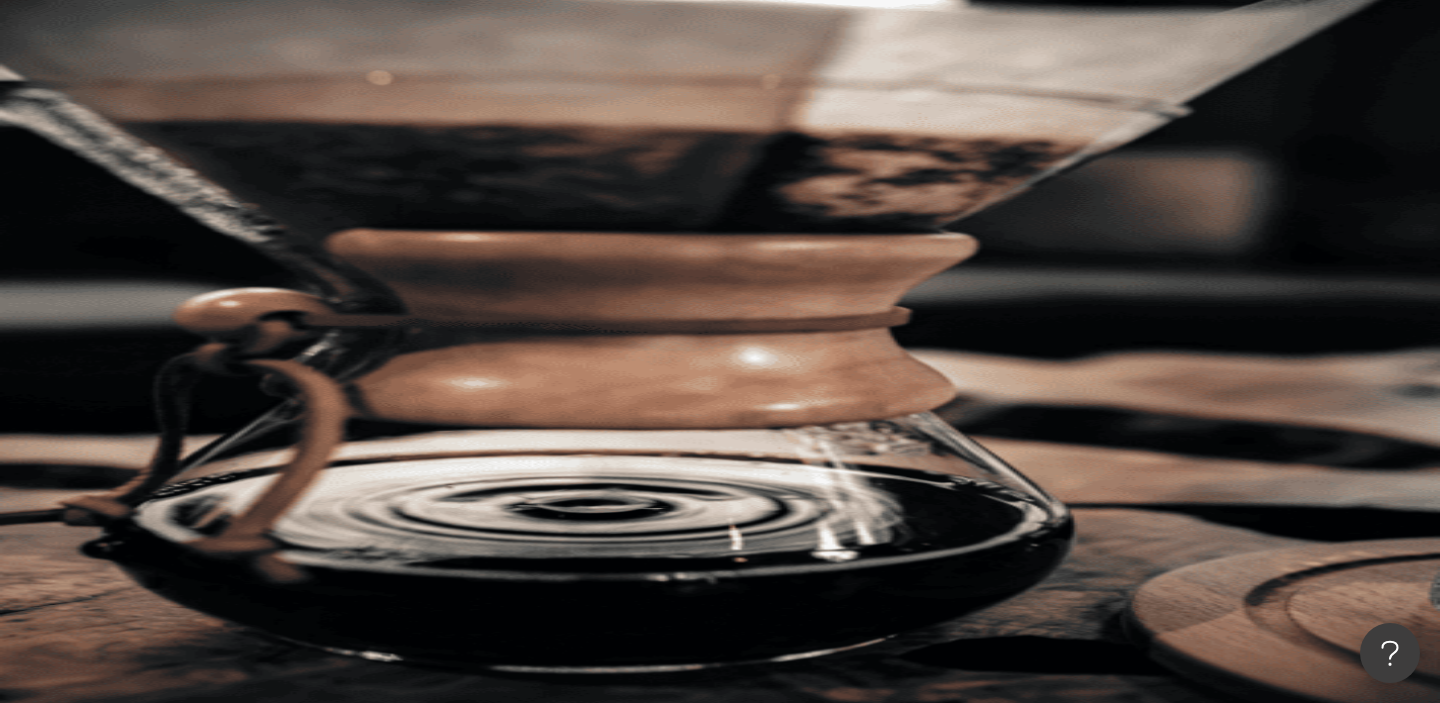 click on "AI 找網紅" at bounding box center [134, 3524] 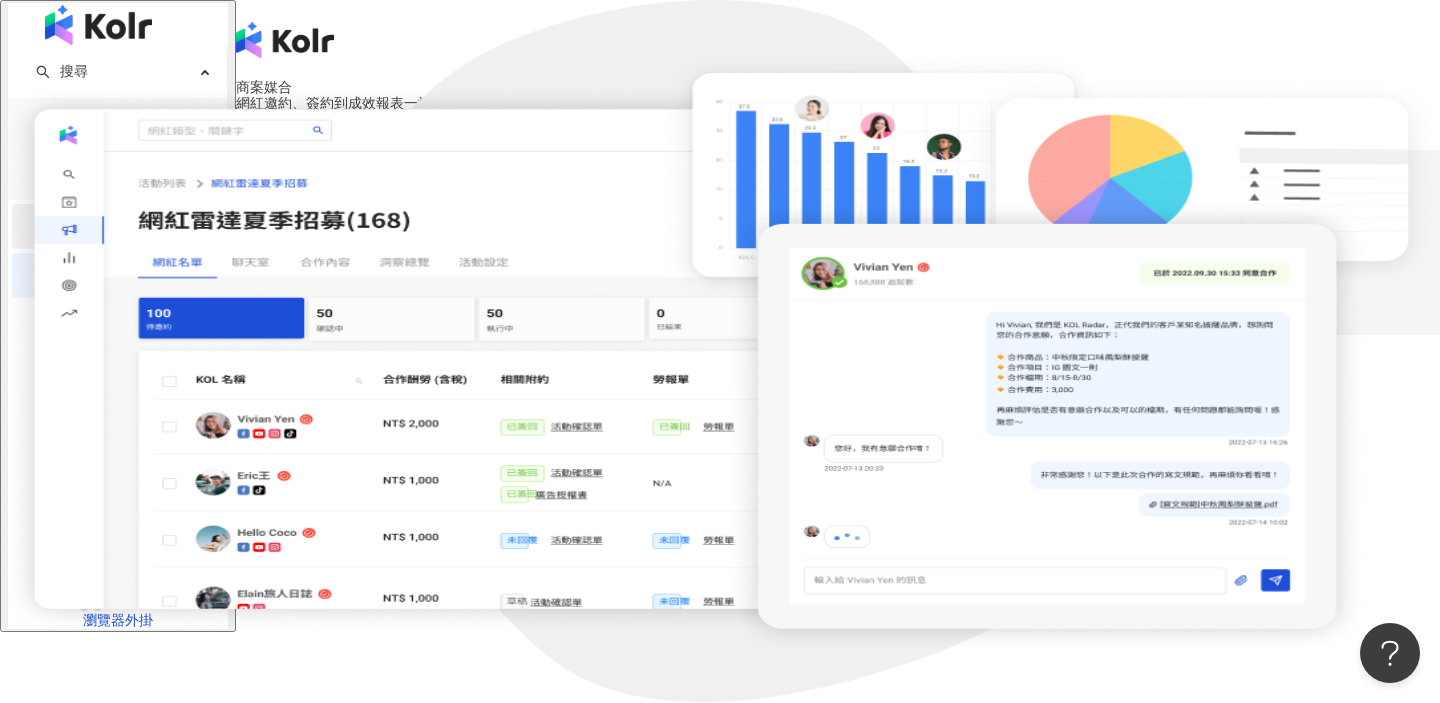 click on "資源庫" at bounding box center (117, 226) 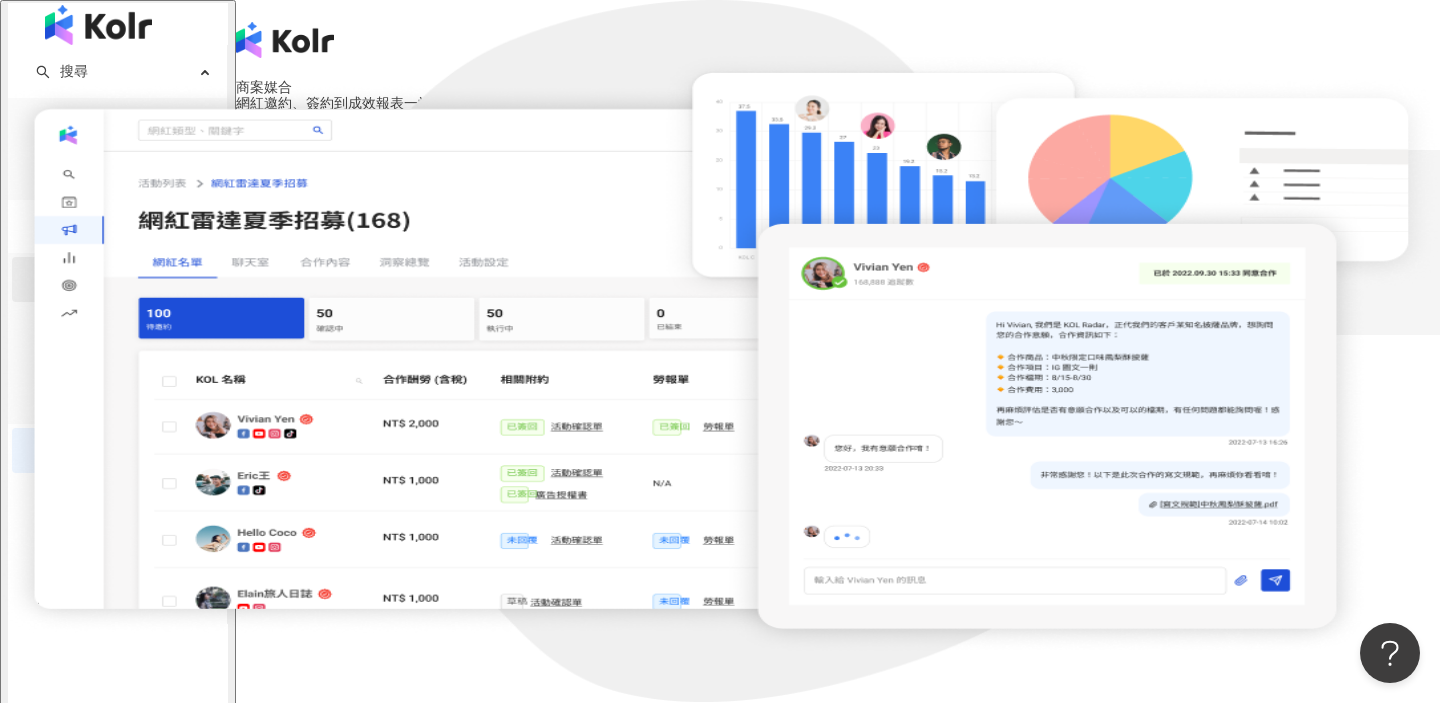 click on "網紅管理" at bounding box center (134, 279) 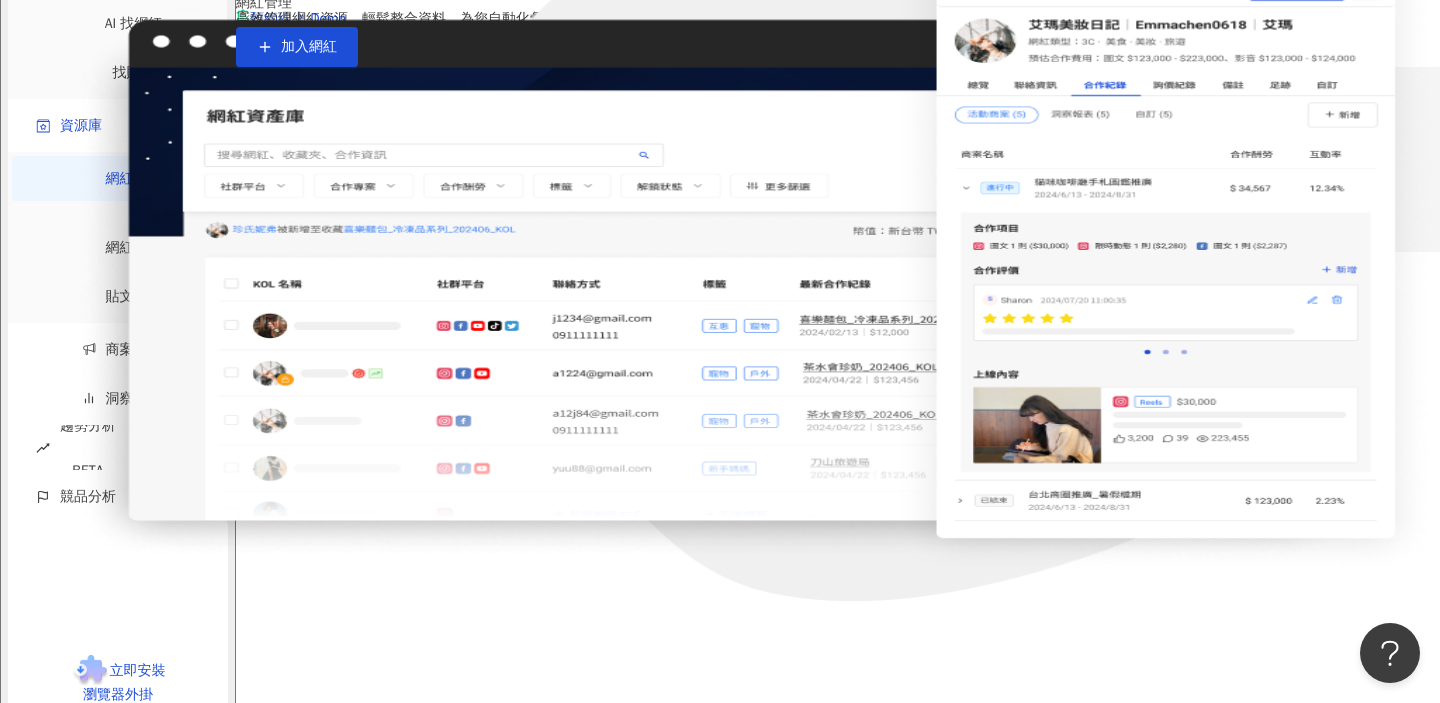 scroll, scrollTop: 162, scrollLeft: 0, axis: vertical 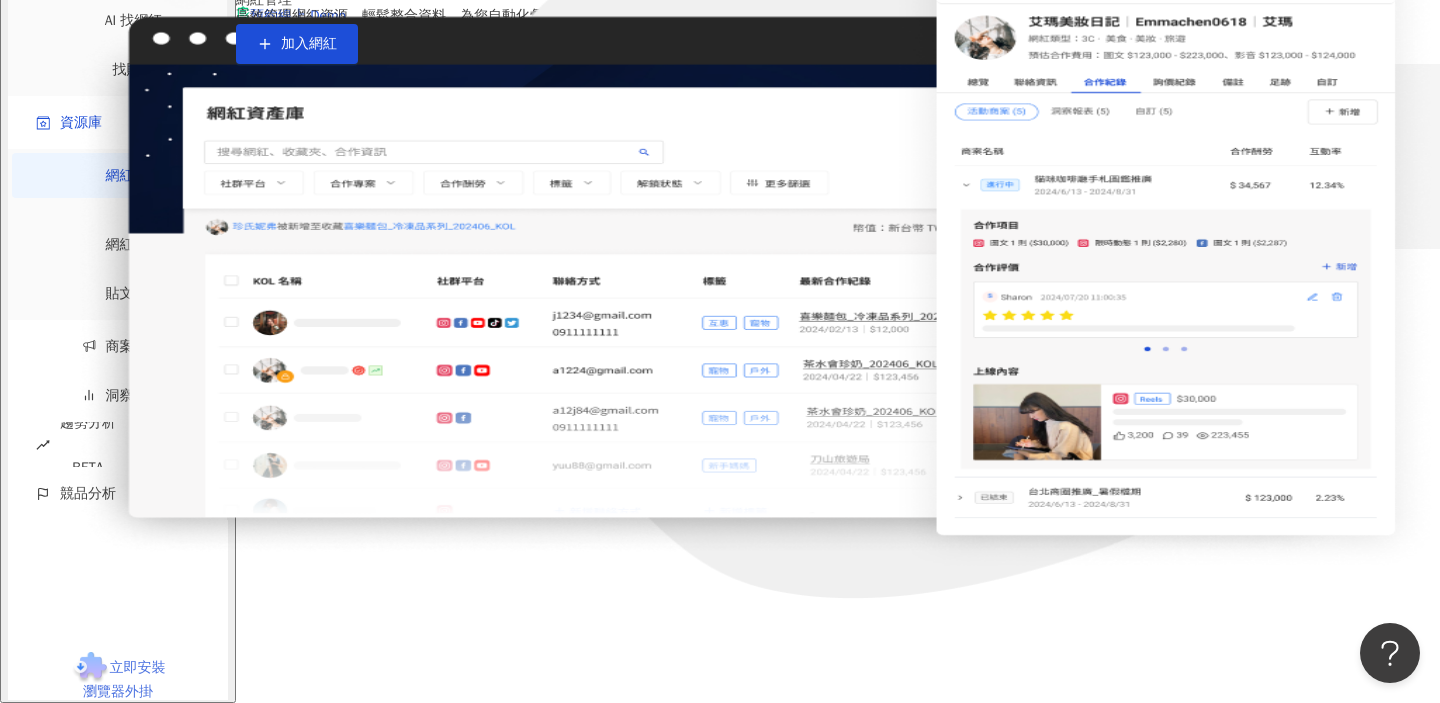 click on "立即安裝
瀏覽器外掛" at bounding box center (124, 679) 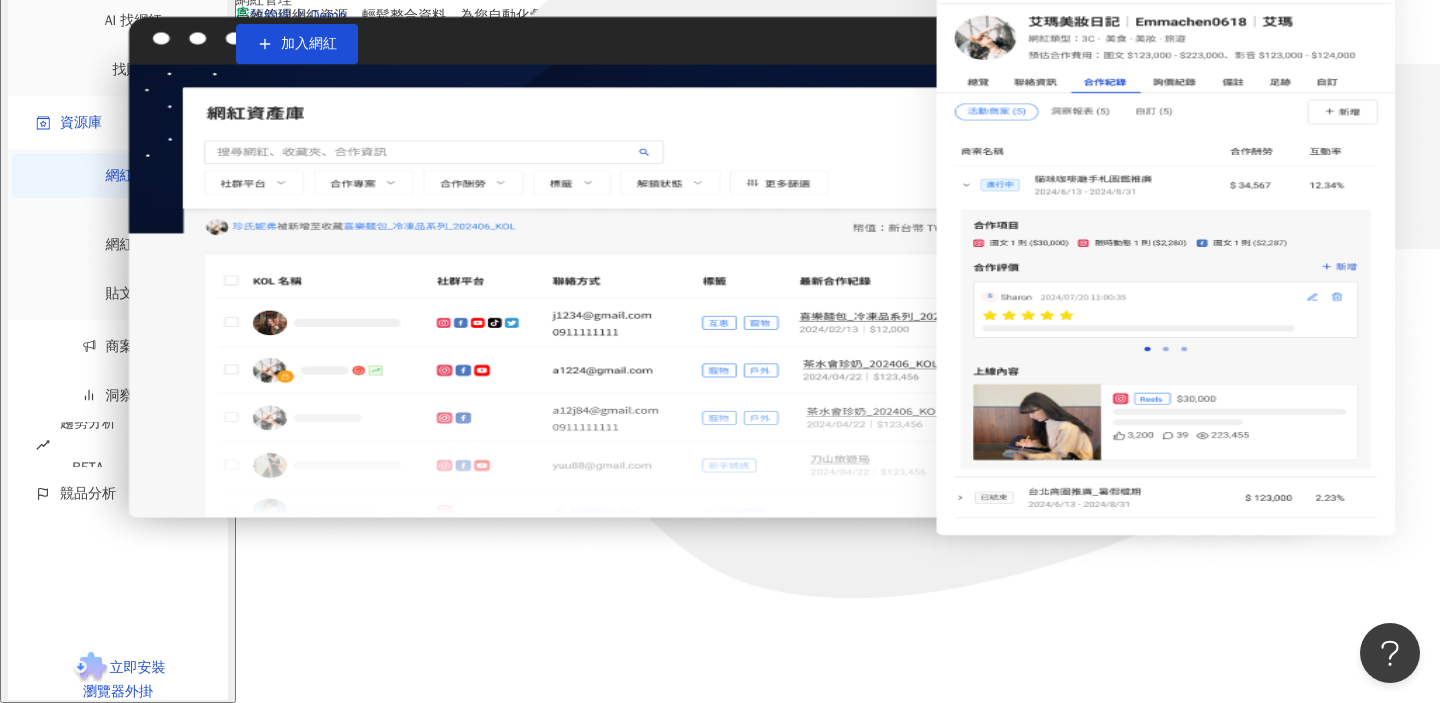 scroll, scrollTop: 0, scrollLeft: 0, axis: both 